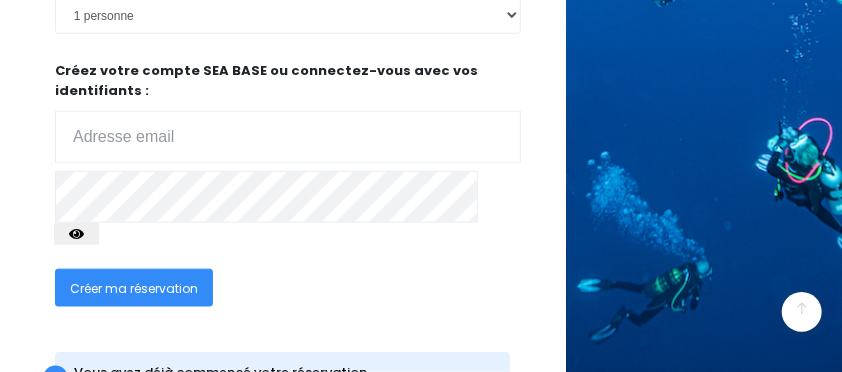 scroll, scrollTop: 562, scrollLeft: 0, axis: vertical 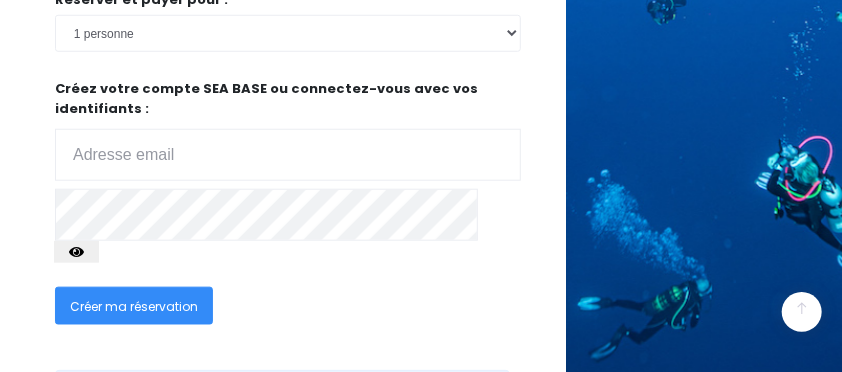 click at bounding box center (288, 155) 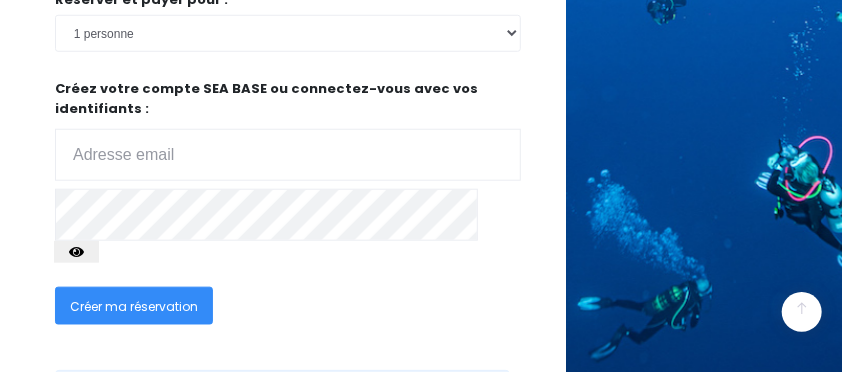 click at bounding box center (288, 155) 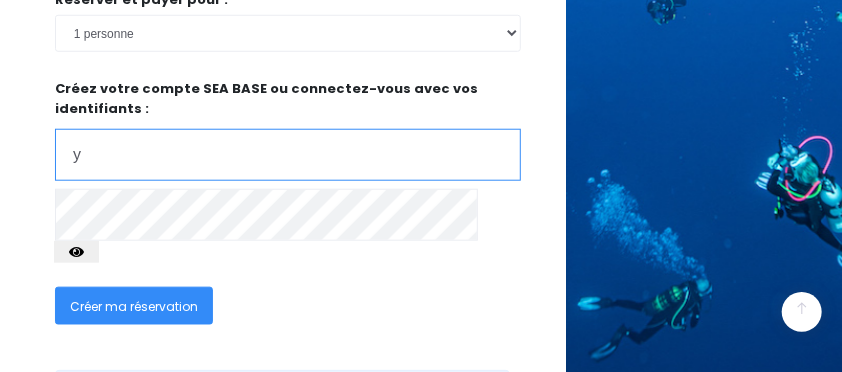 click on "y" at bounding box center [288, 155] 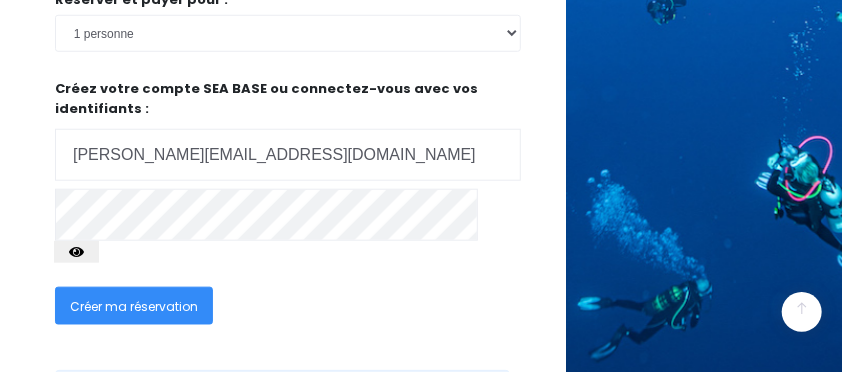 click at bounding box center (76, 252) 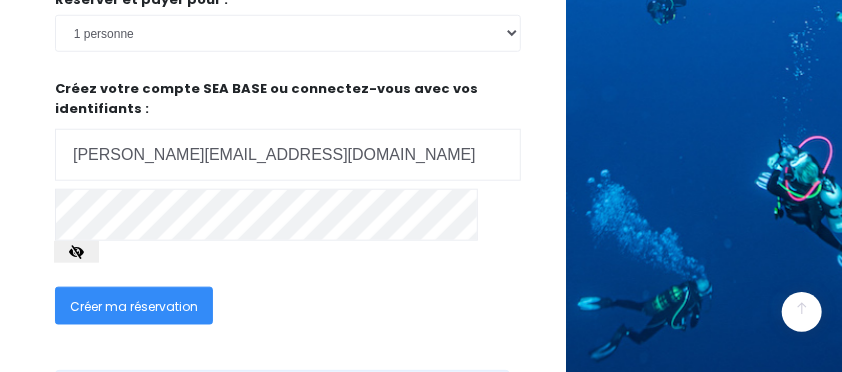 click on "Créer ma réservation" at bounding box center (134, 306) 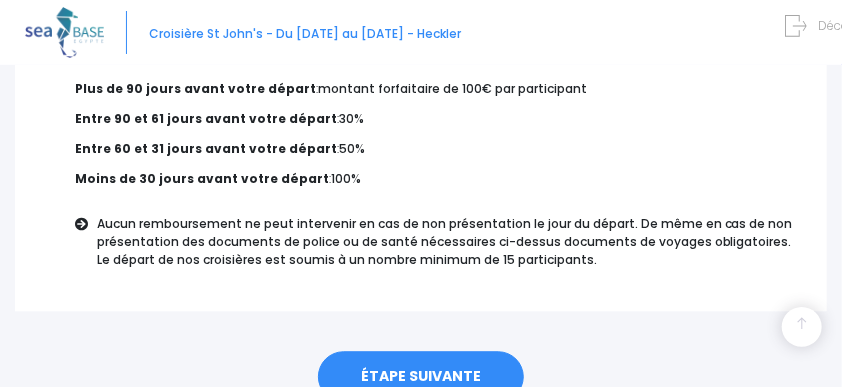 scroll, scrollTop: 1574, scrollLeft: 0, axis: vertical 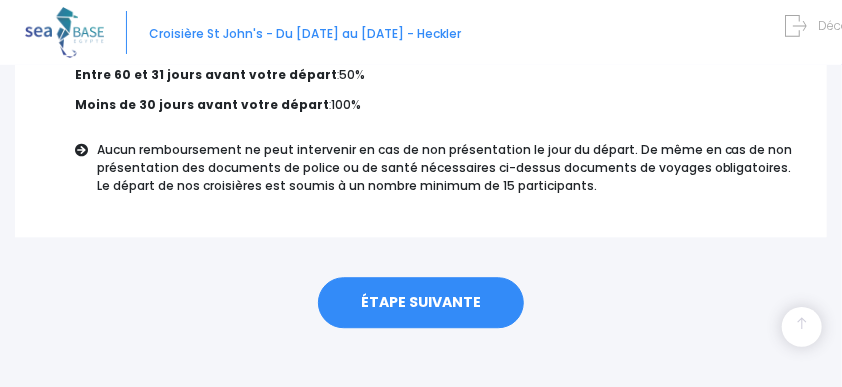 click on "ÉTAPE SUIVANTE" at bounding box center [421, 303] 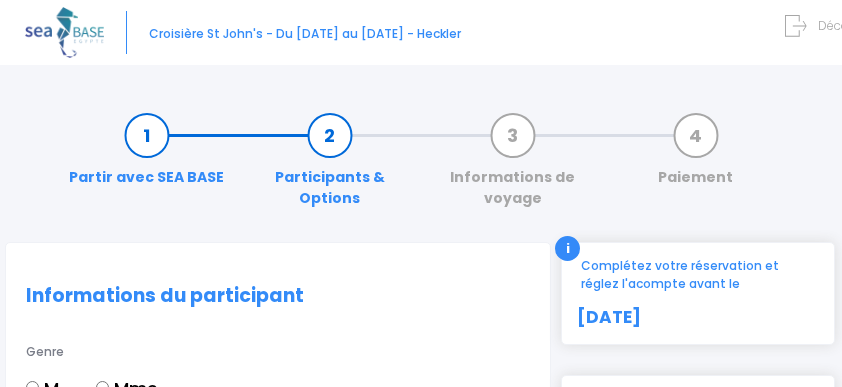 scroll, scrollTop: 200, scrollLeft: 0, axis: vertical 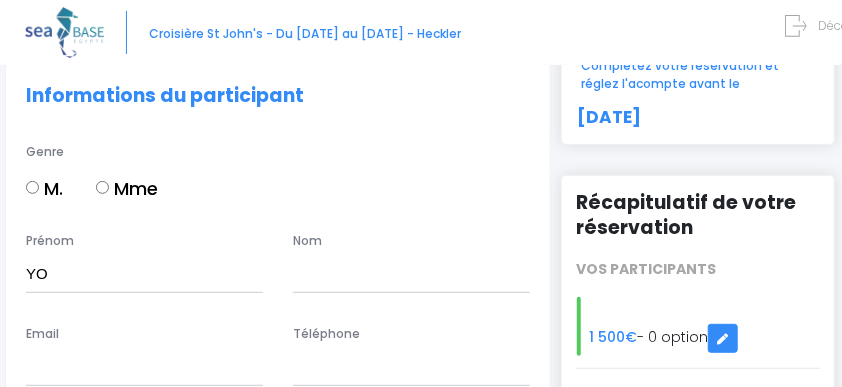 type on "YOHANN" 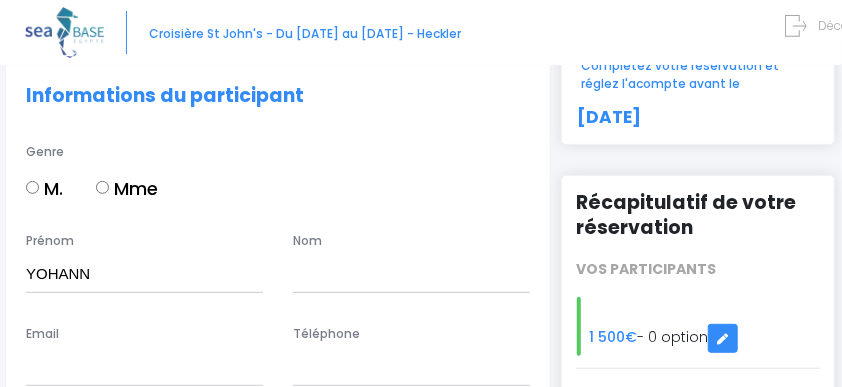 type on "REGNAUX" 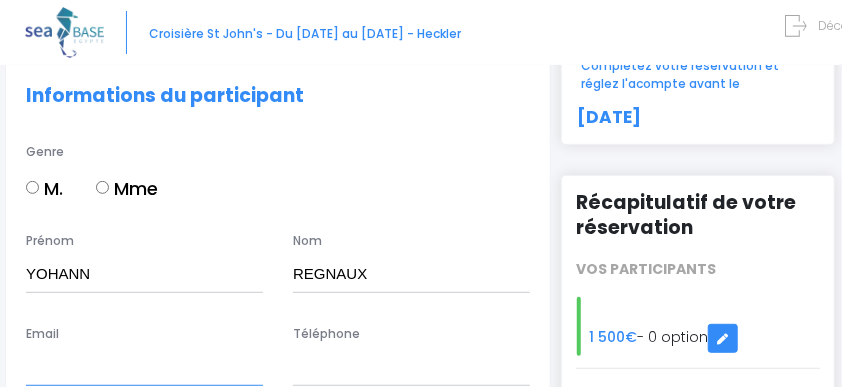 type on "[PERSON_NAME][EMAIL_ADDRESS][DOMAIN_NAME]" 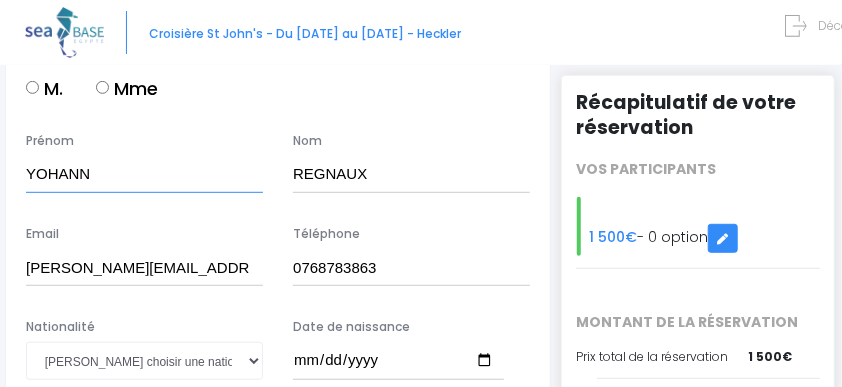 scroll, scrollTop: 400, scrollLeft: 0, axis: vertical 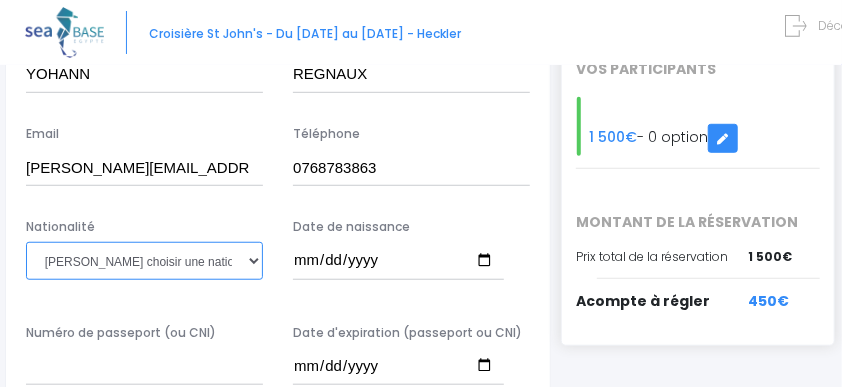 click on "Veuillez choisir une nationalité
Afghane
Albanaise
Algerienne
Allemande
Americaine
Andorrane
Angolaise
Antiguaise et barbudienne
Argentine Armenienne Australienne Autrichienne Azerbaïdjanaise Bahamienne" at bounding box center [144, 260] 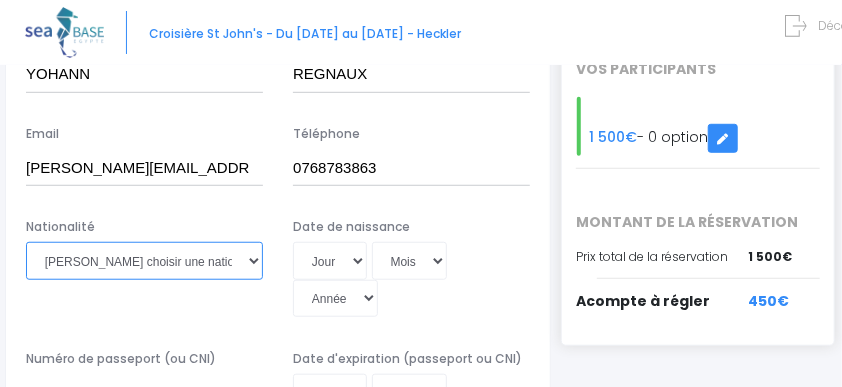 select on "Française" 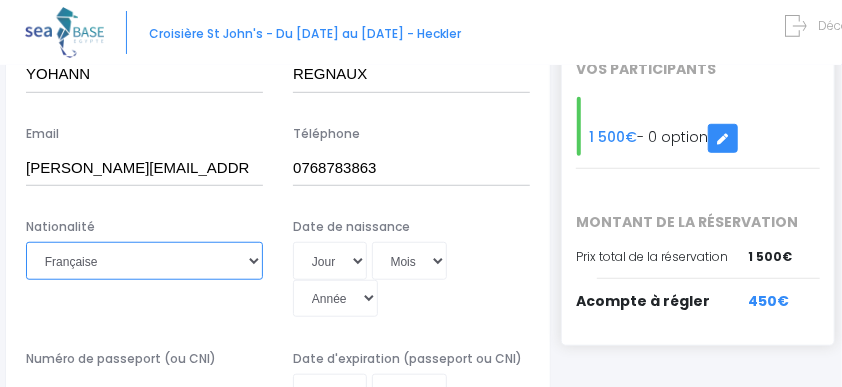 click on "Veuillez choisir une nationalité
Afghane
Albanaise
Algerienne
Allemande
Americaine
Andorrane
Angolaise
Antiguaise et barbudienne
Argentine Armenienne Australienne Autrichienne Azerbaïdjanaise Bahamienne" at bounding box center [144, 260] 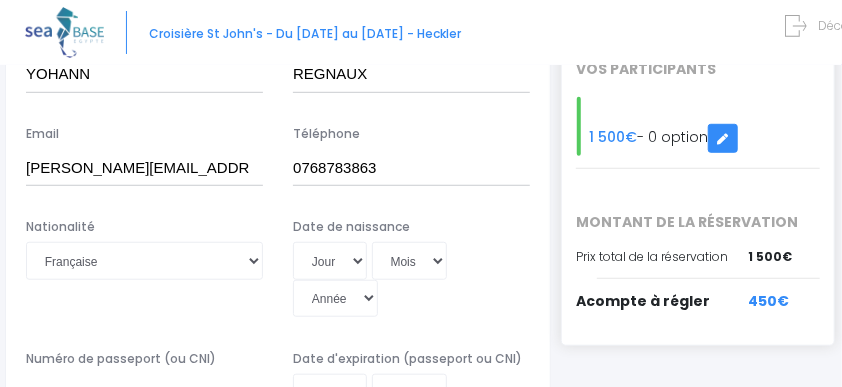 click on "Email
yohannr@hotmail.com" at bounding box center [144, 155] 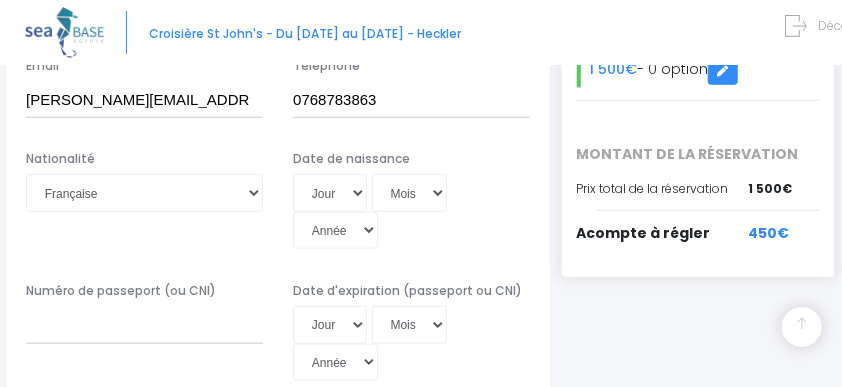 scroll, scrollTop: 500, scrollLeft: 0, axis: vertical 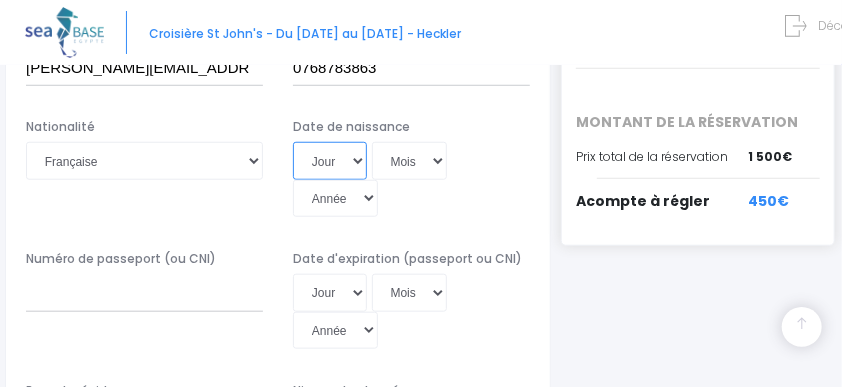 click on "Jour 01 02 03 04 05 06 07 08 09 10 11 12 13 14 15 16 17 18 19 20 21 22 23 24 25 26 27 28 29 30 31" at bounding box center [330, 160] 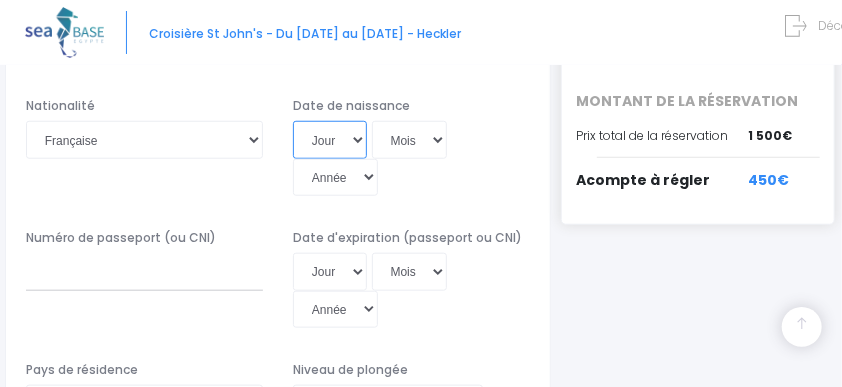 scroll, scrollTop: 500, scrollLeft: 0, axis: vertical 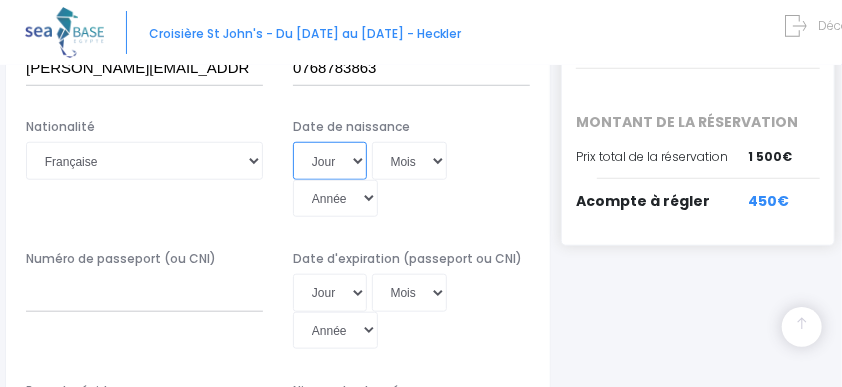 click on "Jour 01 02 03 04 05 06 07 08 09 10 11 12 13 14 15 16 17 18 19 20 21 22 23 24 25 26 27 28 29 30 31" at bounding box center [330, 160] 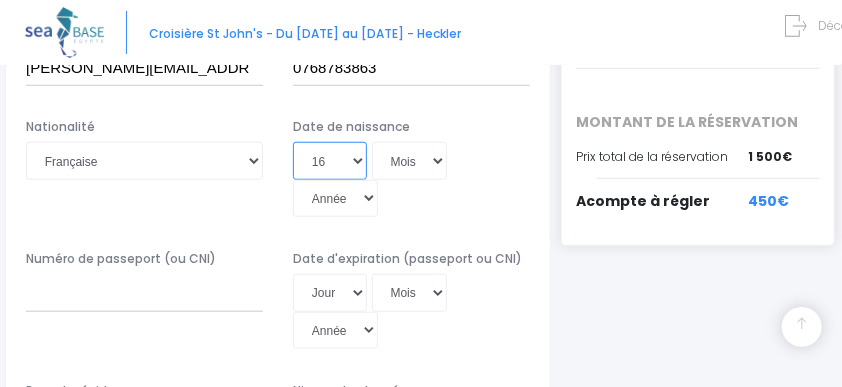 click on "Jour 01 02 03 04 05 06 07 08 09 10 11 12 13 14 15 16 17 18 19 20 21 22 23 24 25 26 27 28 29 30 31" at bounding box center [330, 160] 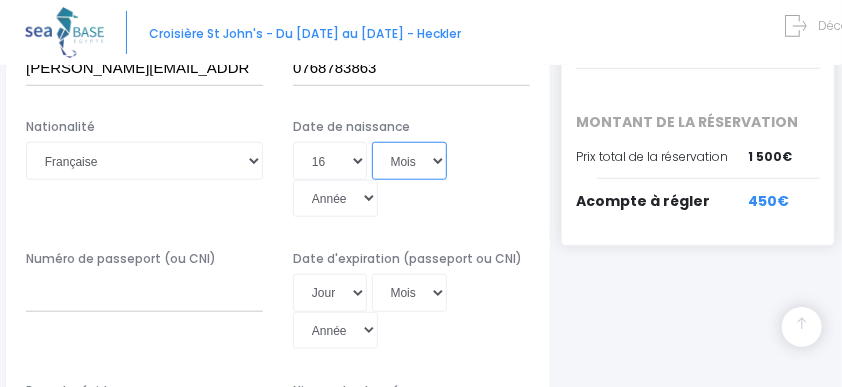 click on "Mois 01 02 03 04 05 06 07 08 09 10 11 12" at bounding box center (410, 160) 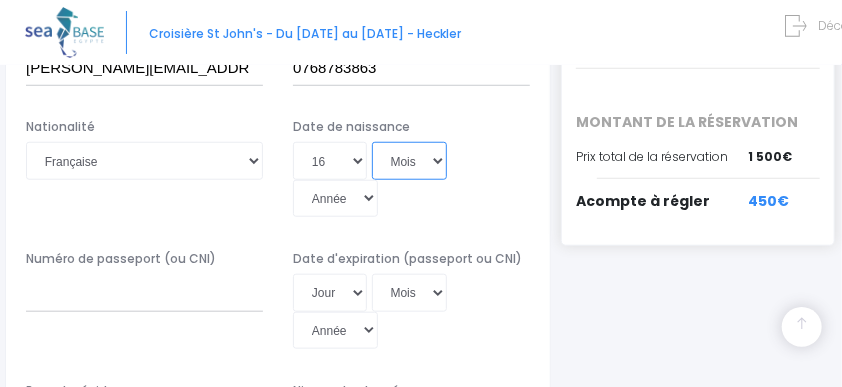 select on "08" 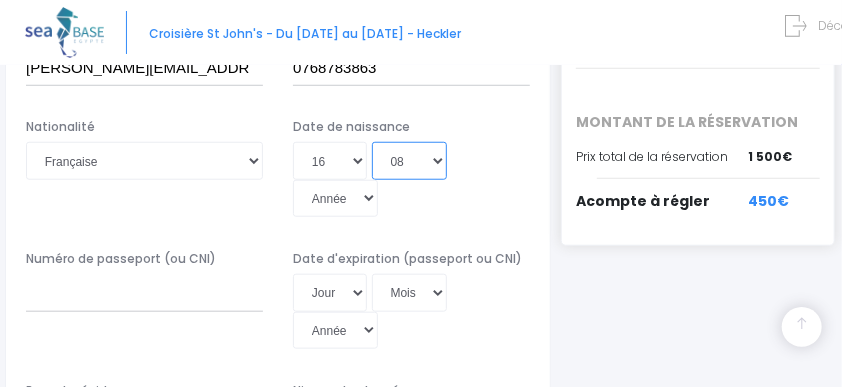 click on "Mois 01 02 03 04 05 06 07 08 09 10 11 12" at bounding box center (410, 160) 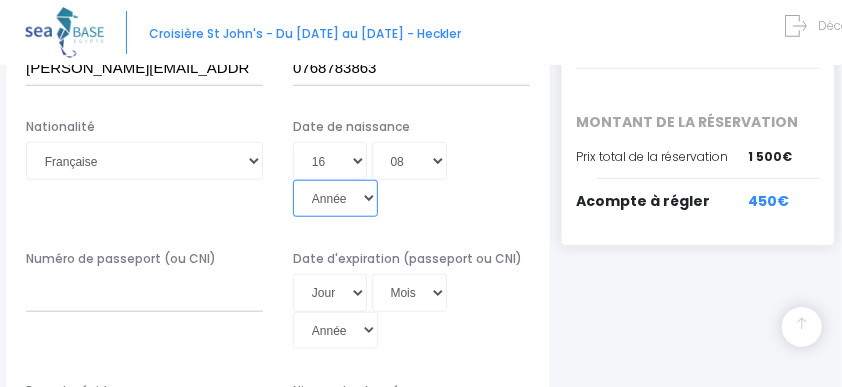 click on "Année 2045 2044 2043 2042 2041 2040 2039 2038 2037 2036 2035 2034 2033 2032 2031 2030 2029 2028 2027 2026 2025 2024 2023 2022 2021 2020 2019 2018 2017 2016 2015 2014 2013 2012 2011 2010 2009 2008 2007 2006 2005 2004 2003 2002 2001 2000 1999 1998 1997 1996 1995 1994 1993 1992 1991 1990 1989 1988 1987 1986 1985 1984 1983 1982 1981 1980 1979 1978 1977 1976 1975 1974 1973 1972 1971 1970 1969 1968 1967 1966 1965 1964 1963 1962 1961 1960 1959 1958 1957 1956 1955 1954 1953 1952 1951 1950 1949 1948 1947 1946 1945 1944 1943 1942 1941 1940 1939 1938 1937 1936 1935 1934 1933 1932 1931 1930 1929 1928 1927 1926 1925 1924 1923 1922 1921 1920 1919 1918 1917 1916 1915 1914 1913 1912 1911 1910 1909 1908 1907 1906 1905 1904 1903 1902 1901 1900" at bounding box center [335, 198] 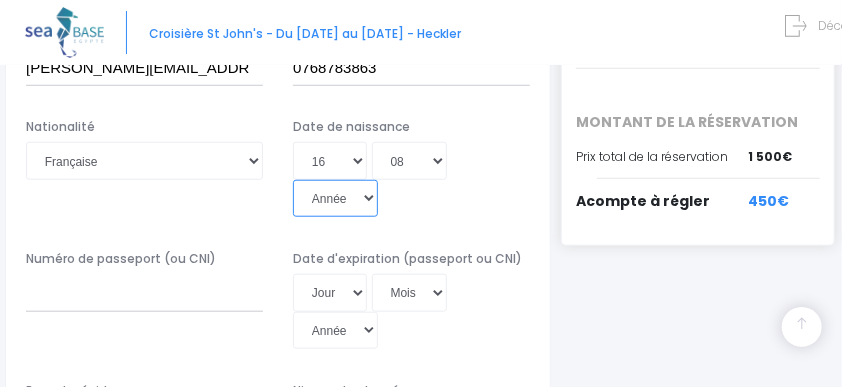 select on "1975" 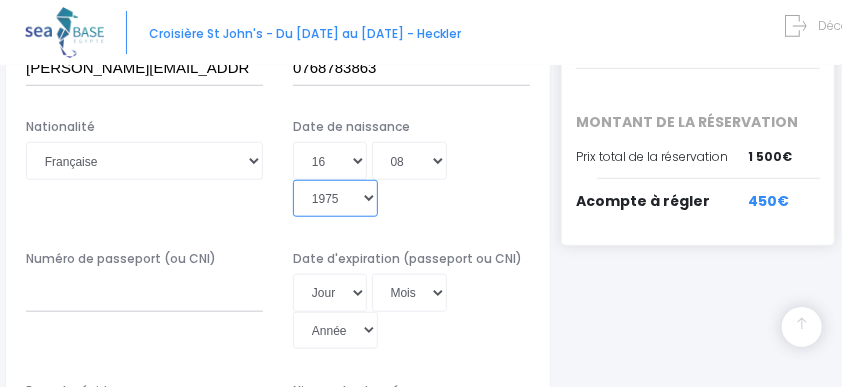 click on "Année 2045 2044 2043 2042 2041 2040 2039 2038 2037 2036 2035 2034 2033 2032 2031 2030 2029 2028 2027 2026 2025 2024 2023 2022 2021 2020 2019 2018 2017 2016 2015 2014 2013 2012 2011 2010 2009 2008 2007 2006 2005 2004 2003 2002 2001 2000 1999 1998 1997 1996 1995 1994 1993 1992 1991 1990 1989 1988 1987 1986 1985 1984 1983 1982 1981 1980 1979 1978 1977 1976 1975 1974 1973 1972 1971 1970 1969 1968 1967 1966 1965 1964 1963 1962 1961 1960 1959 1958 1957 1956 1955 1954 1953 1952 1951 1950 1949 1948 1947 1946 1945 1944 1943 1942 1941 1940 1939 1938 1937 1936 1935 1934 1933 1932 1931 1930 1929 1928 1927 1926 1925 1924 1923 1922 1921 1920 1919 1918 1917 1916 1915 1914 1913 1912 1911 1910 1909 1908 1907 1906 1905 1904 1903 1902 1901 1900" at bounding box center [335, 198] 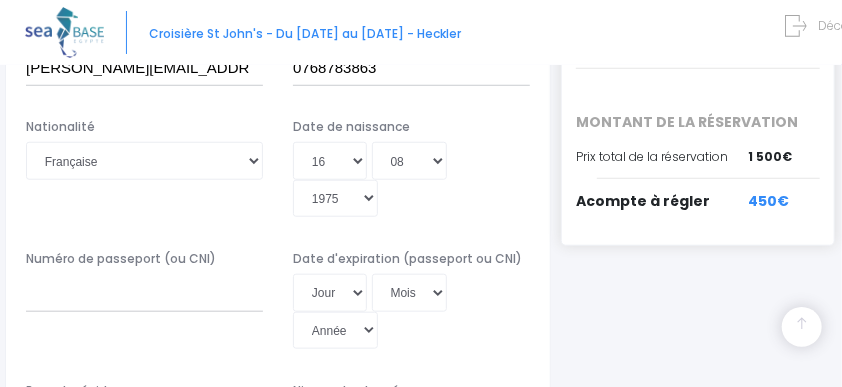 click on "Jour 01 02 03 04 05 06 07 08 09 10 11 12 13 14 15 16 17 18 19 20 21 22 23 24 25 26 27 28 29 30 31 Mois 01 02 03 04 05 06 07 08 09 10 11 12 Année 2045 2044 2043 2042 2041 2040 2039 2038 2037 2036 2035 2034 2033 2032 2031 2030 2029 2028 2027 2026 2025 2024 2023 2022 2021 2020 2019 2018 2017 2016 2015 2014 2013 2012 2011 2010 2009 2008 2007 2006 2005 2004 2003 2002 2001 2000 1999 1998 1997 1996 1995 1994 1993 1992 1991 1990 1989 1988 1987 1986 1985 1984 1983 1982 1981 1980 1979 1978 1977 1976 1975 1974 1973 1972 1971 1970 1969 1968 1967 1966 1965 1964 1963 1962 1961 1960 1959 1958 1957 1956 1955 1954 1953 1952 1951 1950 1949 1948 1947 1946 1945 1944 1943 1942 1941 1940 1939 1938 1937 1936 1935 1934 1933 1932 1931 1930 1929 1928 1927 1926 1925 1924 1923 1922 1921 1920 1919 1918 1917 1916 1915 1914 1913 1912 1911 1910 1909 1908 1907 1906 1905 1904 1903 1902 1901 1900" at bounding box center [411, 179] 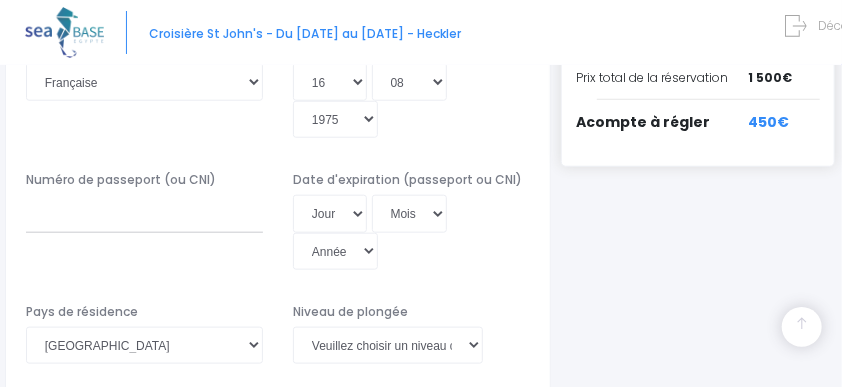 scroll, scrollTop: 600, scrollLeft: 0, axis: vertical 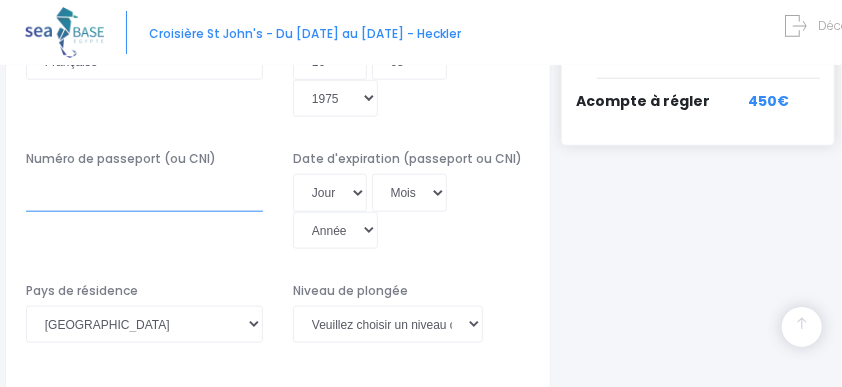 click on "Numéro de passeport (ou CNI)" at bounding box center [144, 192] 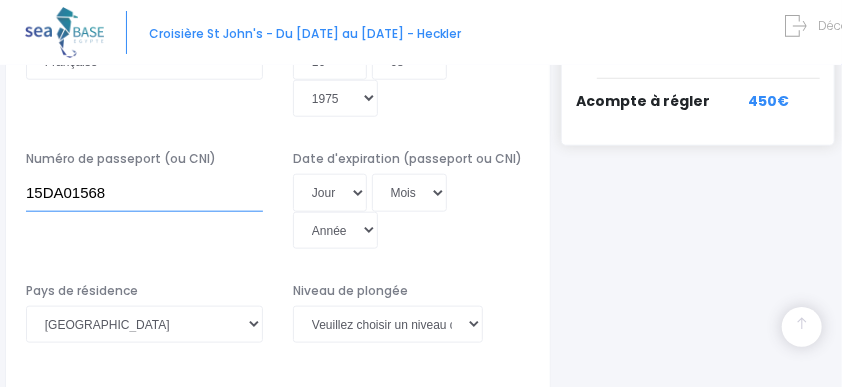 type on "15DA01568" 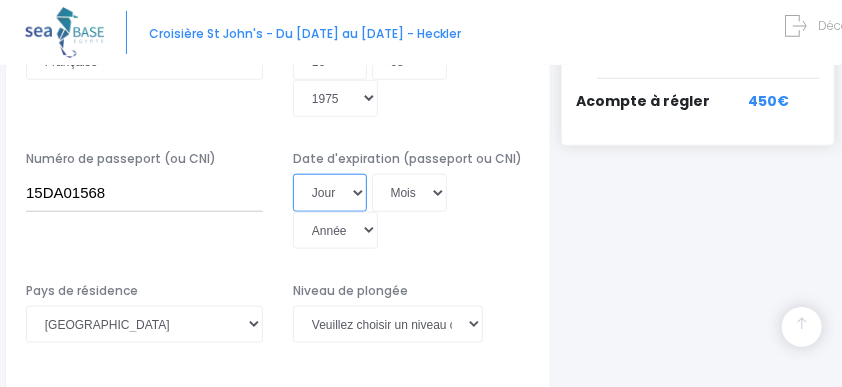 click on "Jour 01 02 03 04 05 06 07 08 09 10 11 12 13 14 15 16 17 18 19 20 21 22 23 24 25 26 27 28 29 30 31" at bounding box center (330, 192) 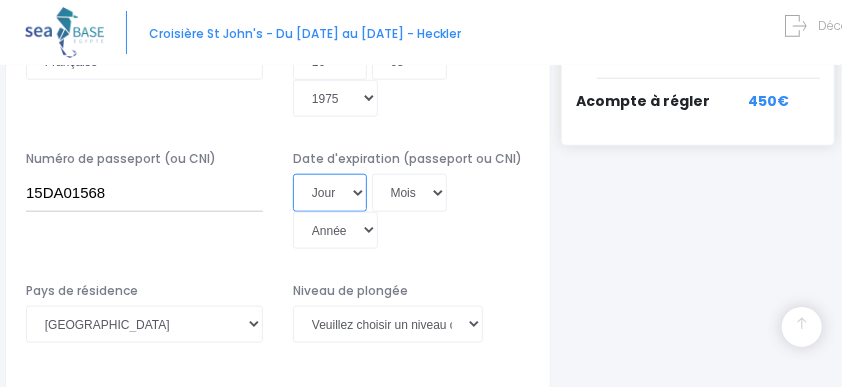 select on "18" 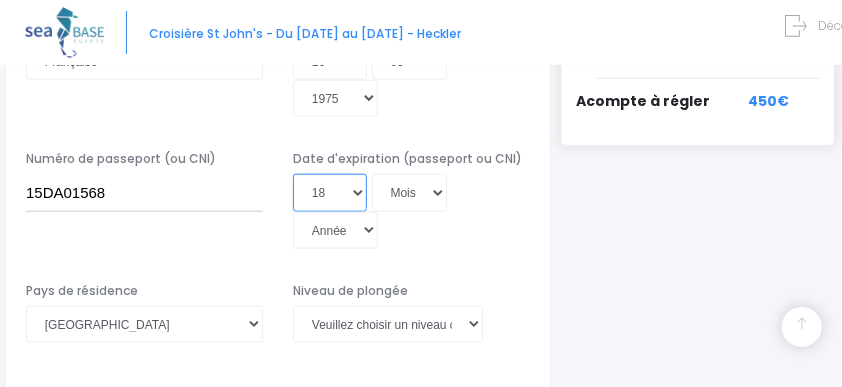 click on "Jour 01 02 03 04 05 06 07 08 09 10 11 12 13 14 15 16 17 18 19 20 21 22 23 24 25 26 27 28 29 30 31" at bounding box center [330, 192] 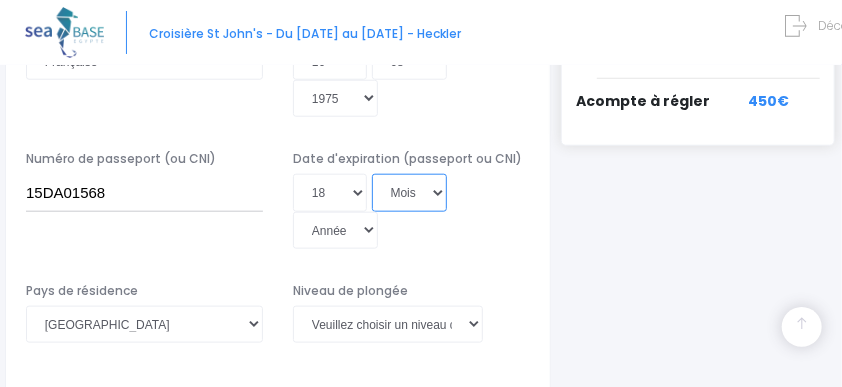click on "Mois 01 02 03 04 05 06 07 08 09 10 11 12" at bounding box center (410, 192) 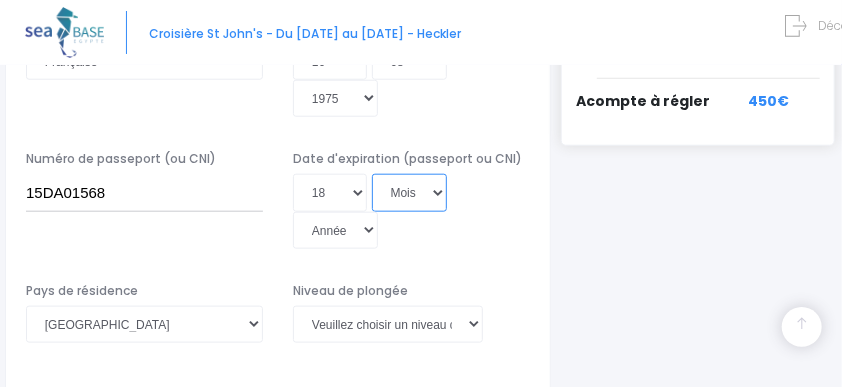 select on "07" 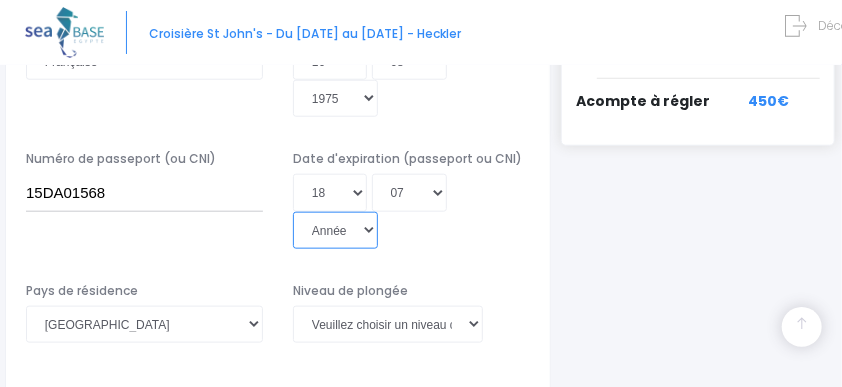 click on "Année 2045 2044 2043 2042 2041 2040 2039 2038 2037 2036 2035 2034 2033 2032 2031 2030 2029 2028 2027 2026 2025 2024 2023 2022 2021 2020 2019 2018 2017 2016 2015 2014 2013 2012 2011 2010 2009 2008 2007 2006 2005 2004 2003 2002 2001 2000 1999 1998 1997 1996 1995 1994 1993 1992 1991 1990 1989 1988 1987 1986 1985 1984 1983 1982 1981 1980 1979 1978 1977 1976 1975 1974 1973 1972 1971 1970 1969 1968 1967 1966 1965 1964 1963 1962 1961 1960 1959 1958 1957 1956 1955 1954 1953 1952 1951 1950 1949 1948 1947 1946 1945 1944 1943 1942 1941 1940 1939 1938 1937 1936 1935 1934 1933 1932 1931 1930 1929 1928 1927 1926 1925 1924 1923 1922 1921 1920 1919 1918 1917 1916 1915 1914 1913 1912 1911 1910 1909 1908 1907 1906 1905 1904 1903 1902 1901 1900" at bounding box center (335, 230) 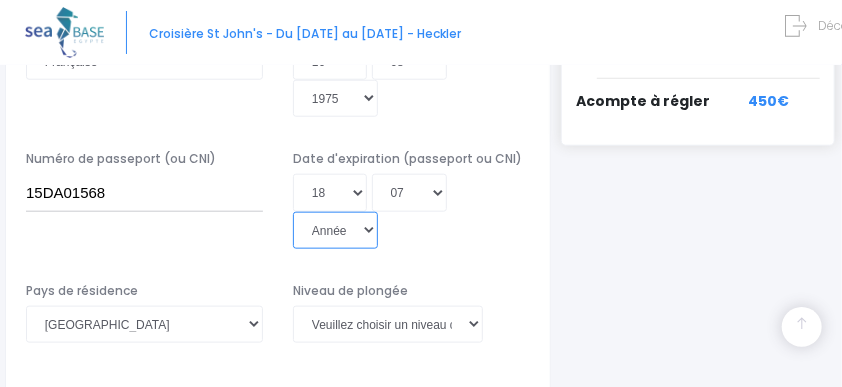 select on "2026" 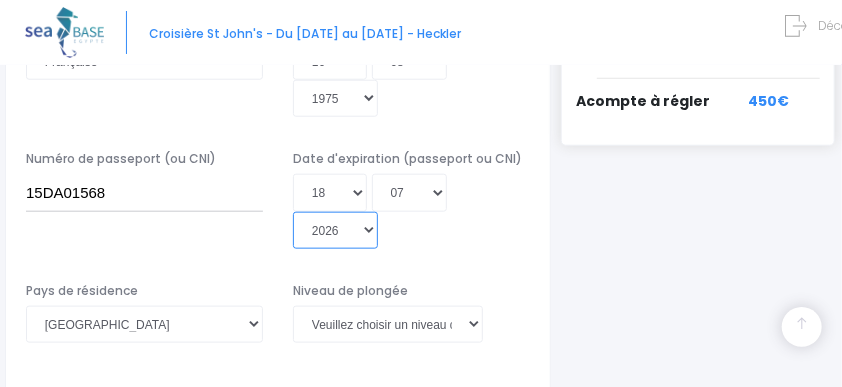 click on "Année 2045 2044 2043 2042 2041 2040 2039 2038 2037 2036 2035 2034 2033 2032 2031 2030 2029 2028 2027 2026 2025 2024 2023 2022 2021 2020 2019 2018 2017 2016 2015 2014 2013 2012 2011 2010 2009 2008 2007 2006 2005 2004 2003 2002 2001 2000 1999 1998 1997 1996 1995 1994 1993 1992 1991 1990 1989 1988 1987 1986 1985 1984 1983 1982 1981 1980 1979 1978 1977 1976 1975 1974 1973 1972 1971 1970 1969 1968 1967 1966 1965 1964 1963 1962 1961 1960 1959 1958 1957 1956 1955 1954 1953 1952 1951 1950 1949 1948 1947 1946 1945 1944 1943 1942 1941 1940 1939 1938 1937 1936 1935 1934 1933 1932 1931 1930 1929 1928 1927 1926 1925 1924 1923 1922 1921 1920 1919 1918 1917 1916 1915 1914 1913 1912 1911 1910 1909 1908 1907 1906 1905 1904 1903 1902 1901 1900" at bounding box center (335, 230) 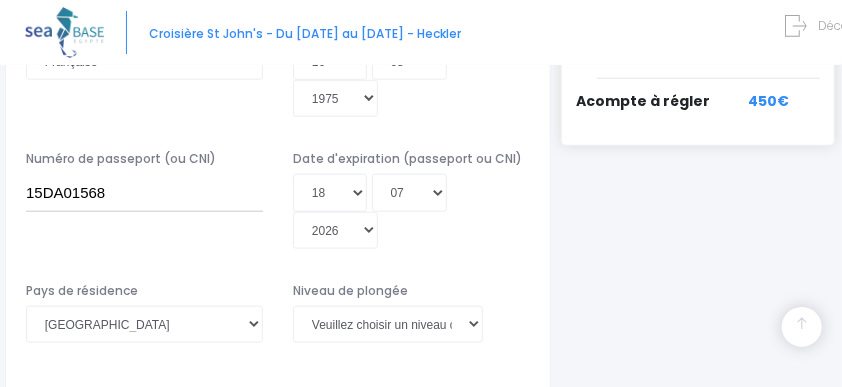 click on "Numéro de passeport (ou CNI)
15DA01568
Date d'expiration (passeport ou CNI)
Jour 01 02 03 04 05 06 07 08 09 10 11 12 13 14 15 16 17 18 19 20 21 22 23 24 25 26 27 28 29 30 31 Mois 01 02 03 04 05 06 07 08 09 10 11 12 Année 2045 2044 2043 2042 2041 2040 2039 2038 2037 2036 2035 2034 2033 2032 2031 2030 2029 2028 2027 2026 2025 2024 2023 2022 2021 2020 2019 2018 2017 2016 2015 2014 2013 2012 2011 2010 2009 2008 2007 2006 2005 2004 2003 2002 2001 2000 1999 1998 1997 1996 1995 1994 1993 1992 1991 1990 1989 1988 1987 1986 1985 1984 1983 1982 1981 1980 1979 1978 1977 1976 1975 1974 1973 1972 1971 1970 1969 1968 1967 1966 1965 1964 1963 1962 1961 1960 1959 1958 1957 1956 1955 1954 1953 1952 1951 1950 1949 1948 1947 1946 1945 1944 1943 1942 1941 1940 1939 1938 1937 1936 1935 1934 1933 1932 1931" at bounding box center (278, 206) 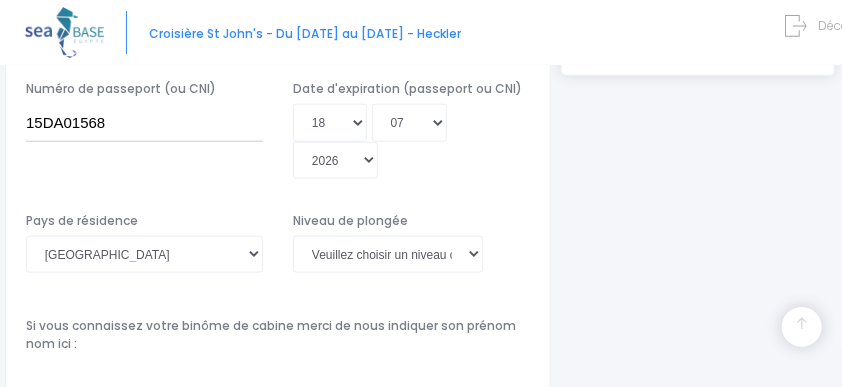 scroll, scrollTop: 700, scrollLeft: 0, axis: vertical 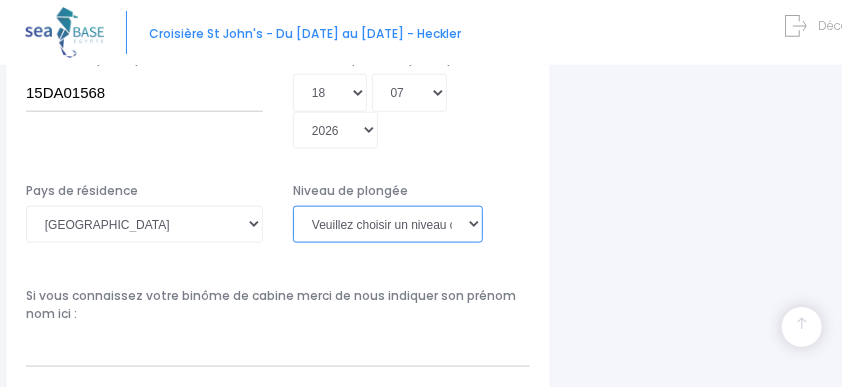 click on "Veuillez choisir un niveau de plongée
Non plongeur
Junior OW diver
Adventure OW diver
Open Water diver
Advanced OW diver
Deep diver
Rescue diver
Dive Master
Instructeur
MSDT
IDC Staff
Master instructeur
Course Director
N1
N2
N3
N4 PA40 MF1 MF2 PE40 Autre" at bounding box center [388, 224] 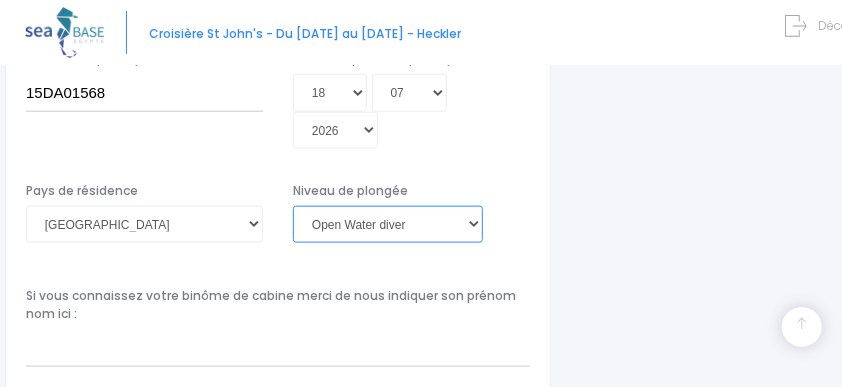 click on "Veuillez choisir un niveau de plongée
Non plongeur
Junior OW diver
Adventure OW diver
Open Water diver
Advanced OW diver
Deep diver
Rescue diver
Dive Master
Instructeur
MSDT
IDC Staff
Master instructeur
Course Director
N1
N2
N3
N4 PA40 MF1 MF2 PE40 Autre" at bounding box center (388, 224) 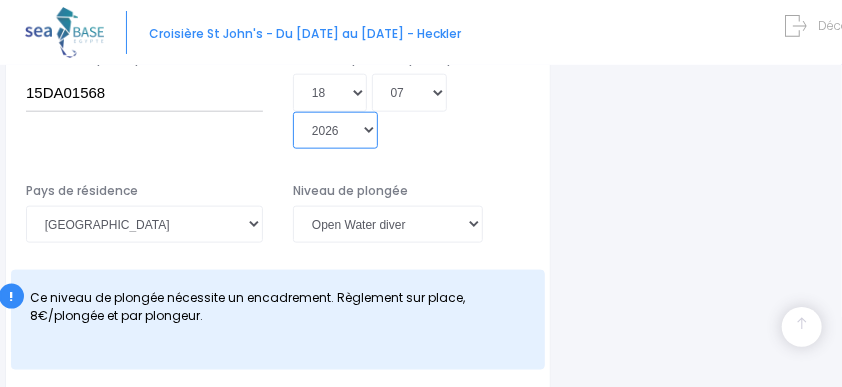 click on "Année 2045 2044 2043 2042 2041 2040 2039 2038 2037 2036 2035 2034 2033 2032 2031 2030 2029 2028 2027 2026 2025 2024 2023 2022 2021 2020 2019 2018 2017 2016 2015 2014 2013 2012 2011 2010 2009 2008 2007 2006 2005 2004 2003 2002 2001 2000 1999 1998 1997 1996 1995 1994 1993 1992 1991 1990 1989 1988 1987 1986 1985 1984 1983 1982 1981 1980 1979 1978 1977 1976 1975 1974 1973 1972 1971 1970 1969 1968 1967 1966 1965 1964 1963 1962 1961 1960 1959 1958 1957 1956 1955 1954 1953 1952 1951 1950 1949 1948 1947 1946 1945 1944 1943 1942 1941 1940 1939 1938 1937 1936 1935 1934 1933 1932 1931 1930 1929 1928 1927 1926 1925 1924 1923 1922 1921 1920 1919 1918 1917 1916 1915 1914 1913 1912 1911 1910 1909 1908 1907 1906 1905 1904 1903 1902 1901 1900" at bounding box center (335, 130) 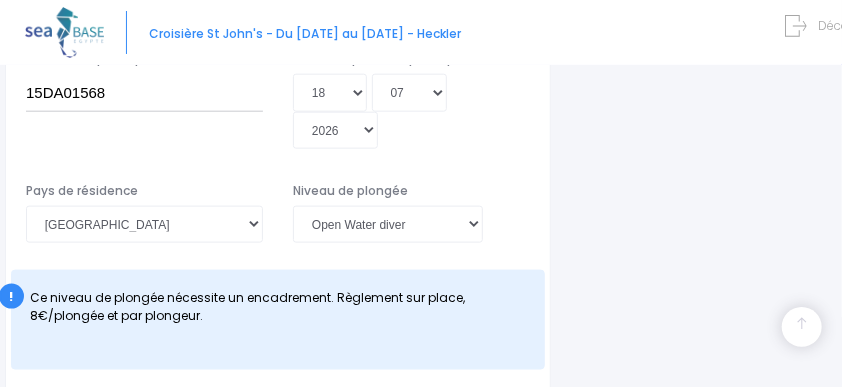 click on "Jour 01 02 03 04 05 06 07 08 09 10 11 12 13 14 15 16 17 18 19 20 21 22 23 24 25 26 27 28 29 30 31 Mois 01 02 03 04 05 06 07 08 09 10 11 12 Année 2045 2044 2043 2042 2041 2040 2039 2038 2037 2036 2035 2034 2033 2032 2031 2030 2029 2028 2027 2026 2025 2024 2023 2022 2021 2020 2019 2018 2017 2016 2015 2014 2013 2012 2011 2010 2009 2008 2007 2006 2005 2004 2003 2002 2001 2000 1999 1998 1997 1996 1995 1994 1993 1992 1991 1990 1989 1988 1987 1986 1985 1984 1983 1982 1981 1980 1979 1978 1977 1976 1975 1974 1973 1972 1971 1970 1969 1968 1967 1966 1965 1964 1963 1962 1961 1960 1959 1958 1957 1956 1955 1954 1953 1952 1951 1950 1949 1948 1947 1946 1945 1944 1943 1942 1941 1940 1939 1938 1937 1936 1935 1934 1933 1932 1931 1930 1929 1928 1927 1926 1925 1924 1923 1922 1921 1920 1919 1918 1917 1916 1915 1914 1913 1912 1911 1910 1909 1908 1907 1906 1905 1904 1903 1902 1901 1900" at bounding box center [411, 111] 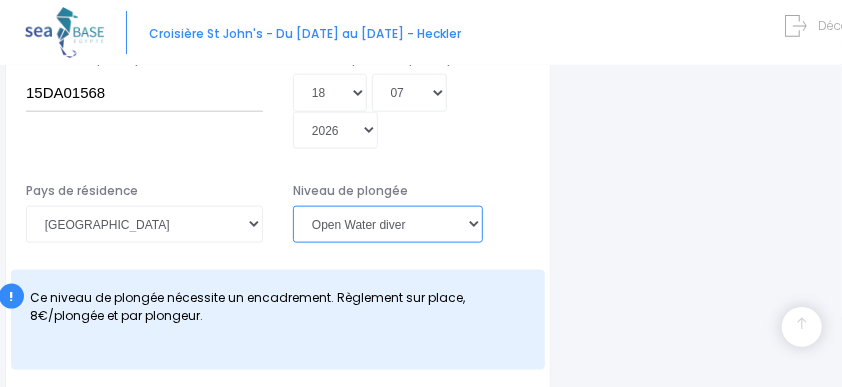 click on "Veuillez choisir un niveau de plongée
Non plongeur
Junior OW diver
Adventure OW diver
Open Water diver
Advanced OW diver
Deep diver
Rescue diver
Dive Master
Instructeur
MSDT
IDC Staff
Master instructeur
Course Director
N1
N2
N3
N4 PA40 MF1 MF2 PE40 Autre" at bounding box center (388, 224) 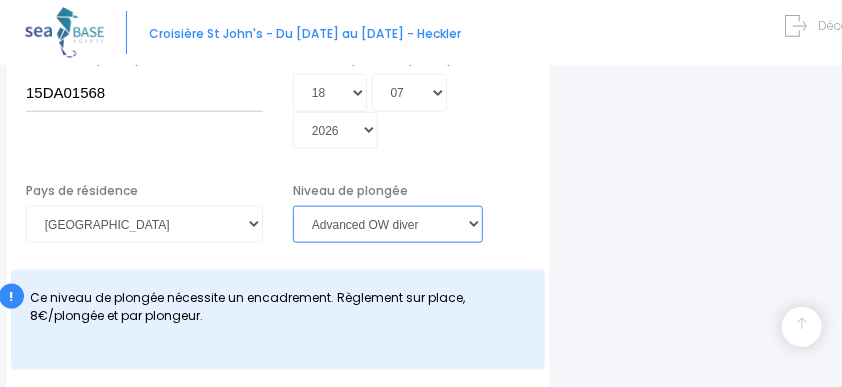 click on "Veuillez choisir un niveau de plongée
Non plongeur
Junior OW diver
Adventure OW diver
Open Water diver
Advanced OW diver
Deep diver
Rescue diver
Dive Master
Instructeur
MSDT
IDC Staff
Master instructeur
Course Director
N1
N2
N3
N4 PA40 MF1 MF2 PE40 Autre" at bounding box center (388, 224) 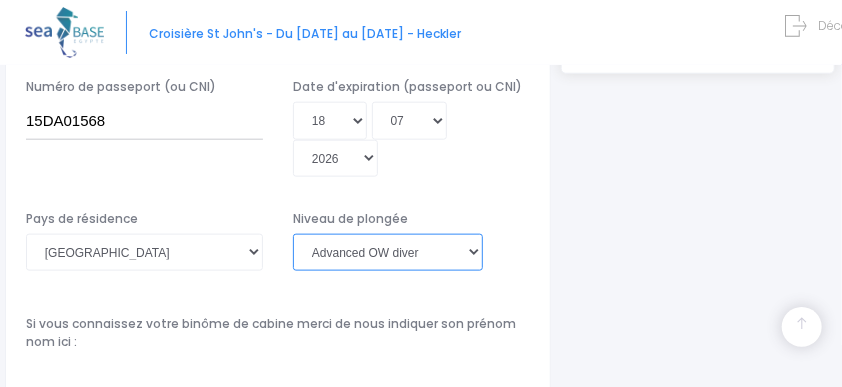 scroll, scrollTop: 800, scrollLeft: 0, axis: vertical 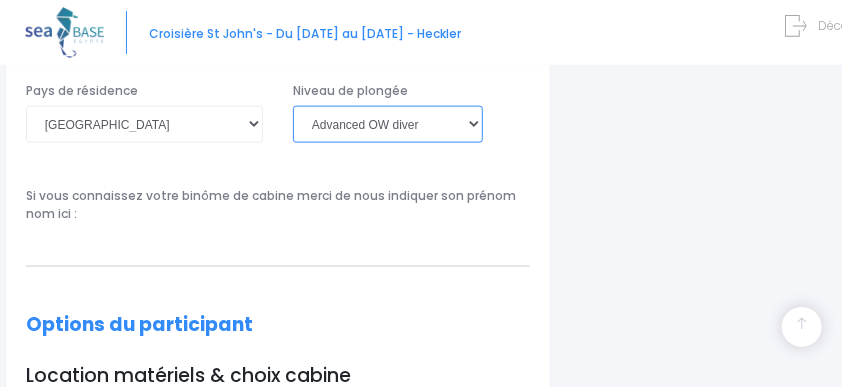 click on "Veuillez choisir un niveau de plongée
Non plongeur
Junior OW diver
Adventure OW diver
Open Water diver
Advanced OW diver
Deep diver
Rescue diver
Dive Master
Instructeur
MSDT
IDC Staff
Master instructeur
Course Director
N1
N2
N3
N4 PA40 MF1 MF2 PE40 Autre" at bounding box center [388, 124] 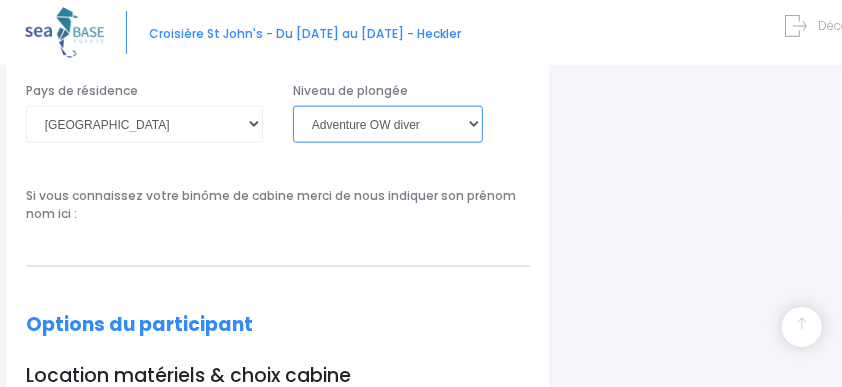 click on "Veuillez choisir un niveau de plongée
Non plongeur
Junior OW diver
Adventure OW diver
Open Water diver
Advanced OW diver
Deep diver
Rescue diver
Dive Master
Instructeur
MSDT
IDC Staff
Master instructeur
Course Director
N1
N2
N3
N4 PA40 MF1 MF2 PE40 Autre" at bounding box center (388, 124) 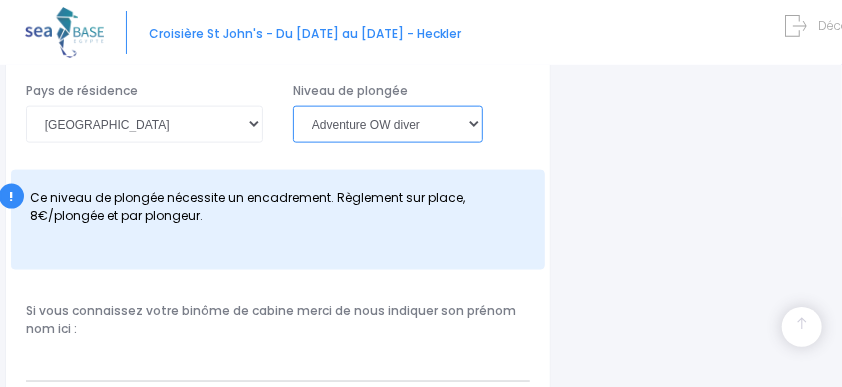 click on "Veuillez choisir un niveau de plongée
Non plongeur
Junior OW diver
Adventure OW diver
Open Water diver
Advanced OW diver
Deep diver
Rescue diver
Dive Master
Instructeur
MSDT
IDC Staff
Master instructeur
Course Director
N1
N2
N3
N4 PA40 MF1 MF2 PE40 Autre" at bounding box center [388, 124] 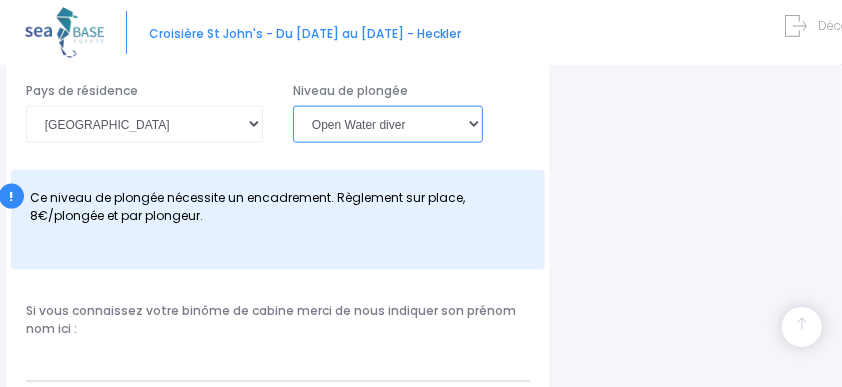 click on "Veuillez choisir un niveau de plongée
Non plongeur
Junior OW diver
Adventure OW diver
Open Water diver
Advanced OW diver
Deep diver
Rescue diver
Dive Master
Instructeur
MSDT
IDC Staff
Master instructeur
Course Director
N1
N2
N3
N4 PA40 MF1 MF2 PE40 Autre" at bounding box center [388, 124] 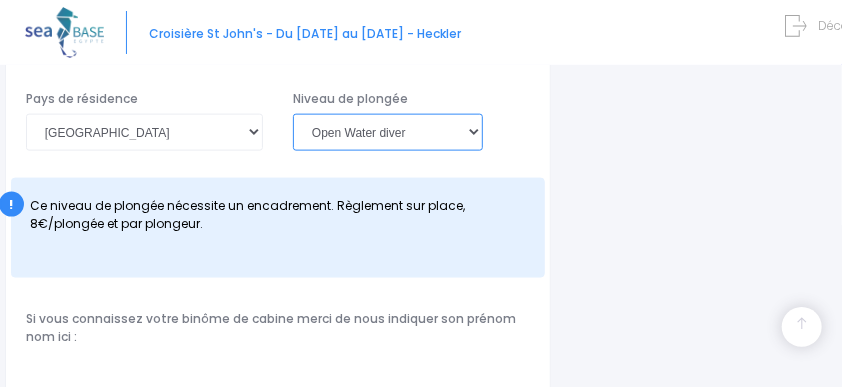 scroll, scrollTop: 700, scrollLeft: 0, axis: vertical 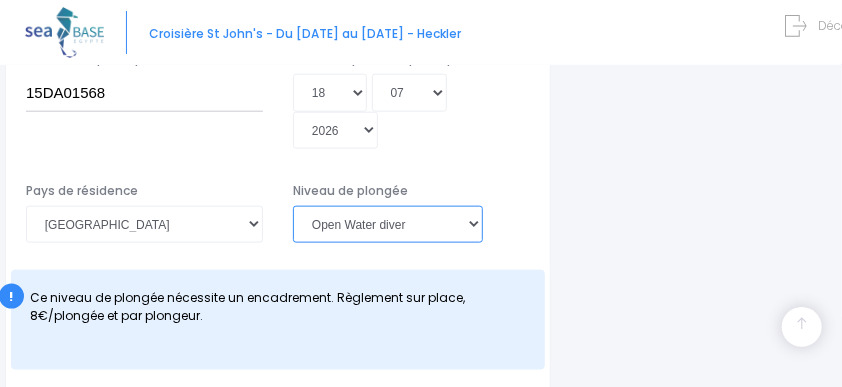 click on "Veuillez choisir un niveau de plongée
Non plongeur
Junior OW diver
Adventure OW diver
Open Water diver
Advanced OW diver
Deep diver
Rescue diver
Dive Master
Instructeur
MSDT
IDC Staff
Master instructeur
Course Director
N1
N2
N3
N4 PA40 MF1 MF2 PE40 Autre" at bounding box center [388, 224] 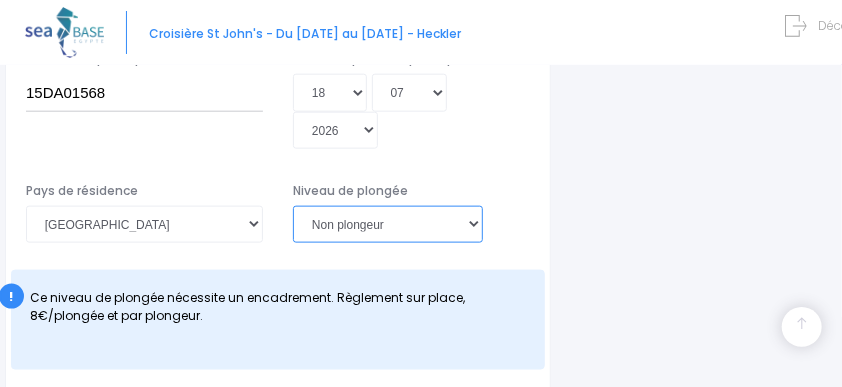 click on "Veuillez choisir un niveau de plongée
Non plongeur
Junior OW diver
Adventure OW diver
Open Water diver
Advanced OW diver
Deep diver
Rescue diver
Dive Master
Instructeur
MSDT
IDC Staff
Master instructeur
Course Director
N1
N2
N3
N4 PA40 MF1 MF2 PE40 Autre" at bounding box center (388, 224) 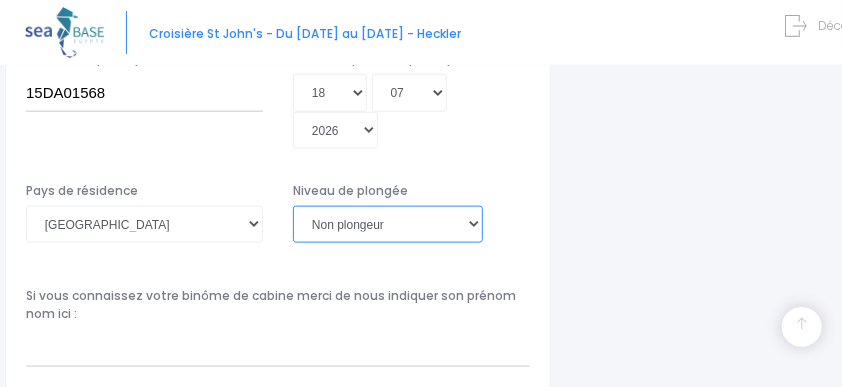 click on "Veuillez choisir un niveau de plongée
Non plongeur
Junior OW diver
Adventure OW diver
Open Water diver
Advanced OW diver
Deep diver
Rescue diver
Dive Master
Instructeur
MSDT
IDC Staff
Master instructeur
Course Director
N1
N2
N3
N4 PA40 MF1 MF2 PE40 Autre" at bounding box center (388, 224) 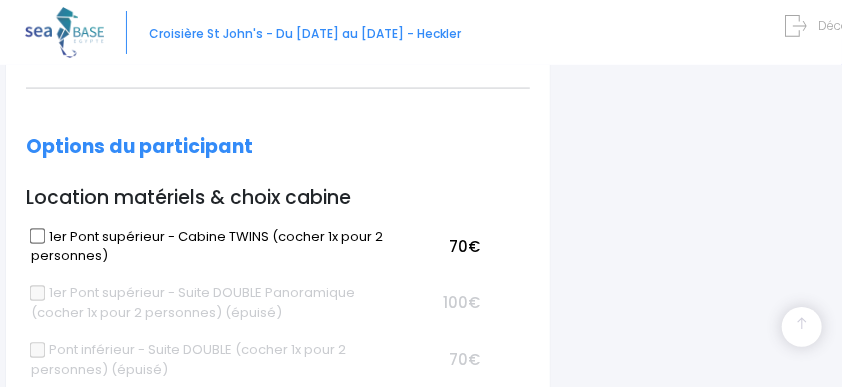 scroll, scrollTop: 1000, scrollLeft: 0, axis: vertical 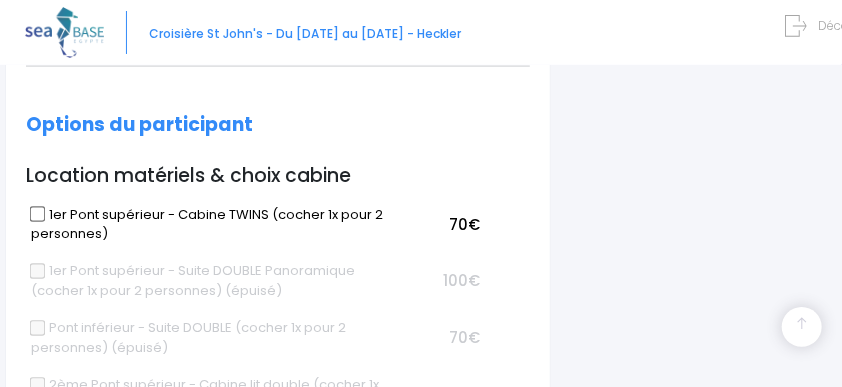 click on "1er Pont supérieur - Cabine TWINS (cocher 1x pour 2 personnes)" at bounding box center (38, 214) 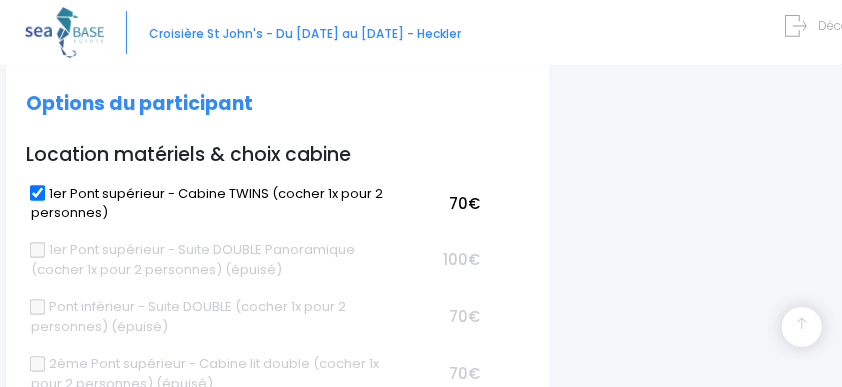 scroll, scrollTop: 1000, scrollLeft: 0, axis: vertical 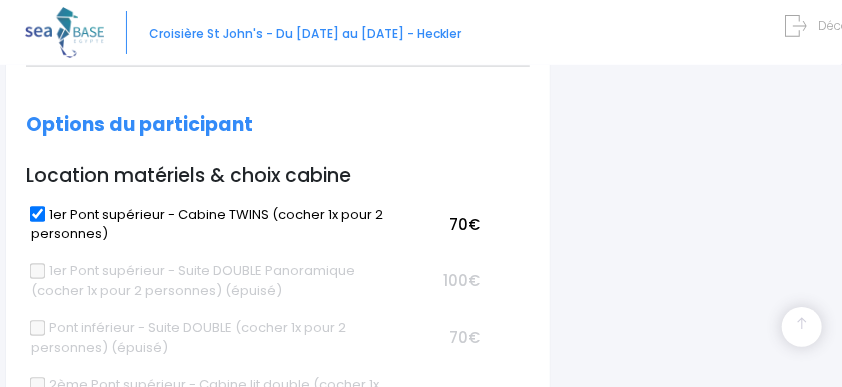 click on "1er Pont supérieur - Cabine TWINS (cocher 1x pour 2 personnes)" at bounding box center (38, 214) 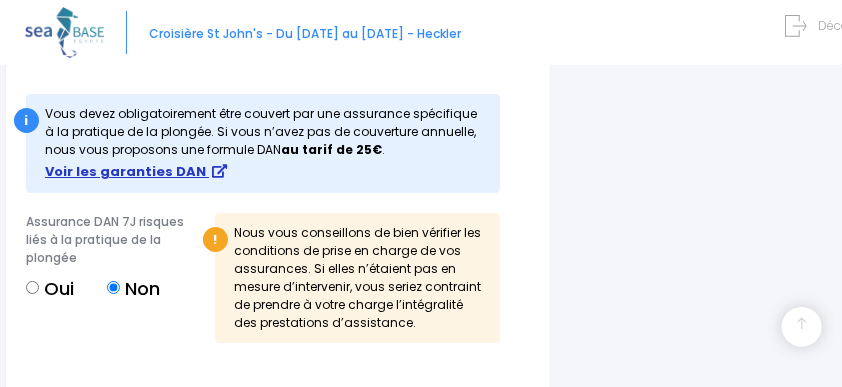 scroll, scrollTop: 2300, scrollLeft: 0, axis: vertical 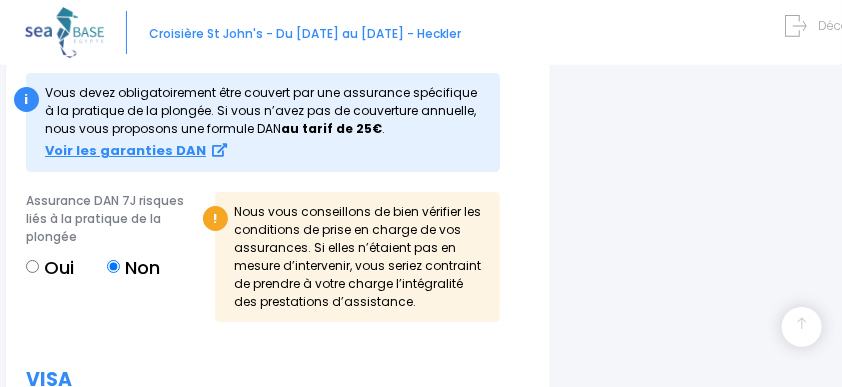 click on "Oui" at bounding box center (32, 266) 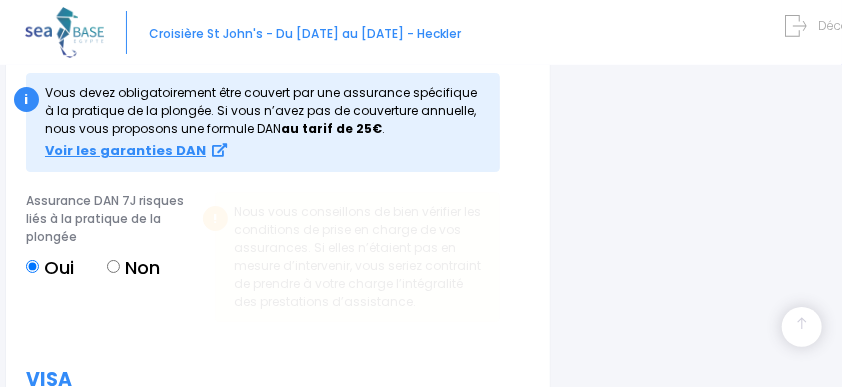 click on "Oui" at bounding box center [32, 266] 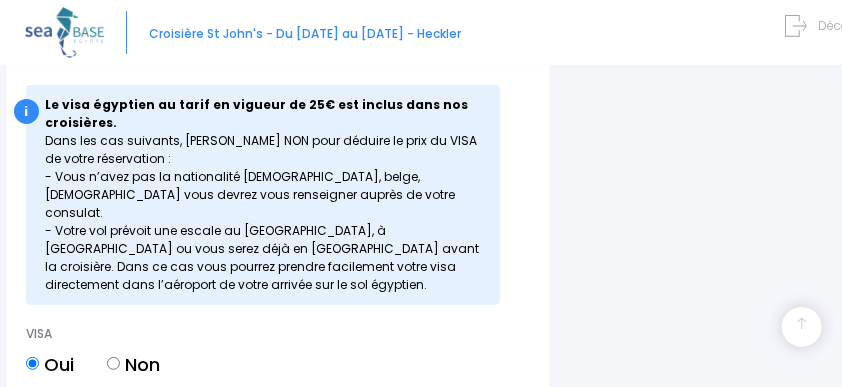 scroll, scrollTop: 2700, scrollLeft: 0, axis: vertical 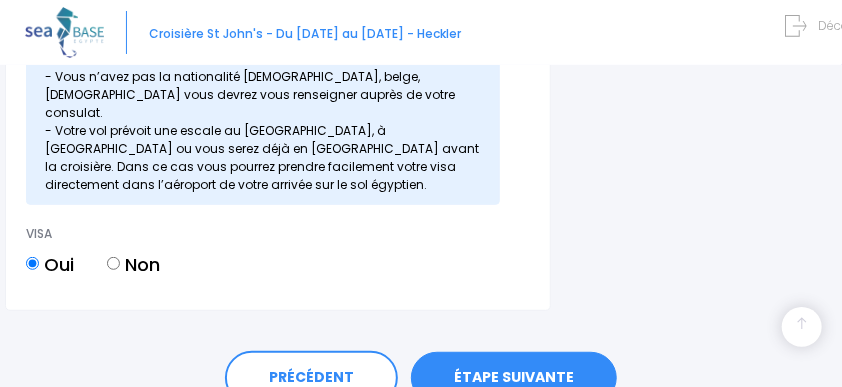 click on "Non" at bounding box center [113, 263] 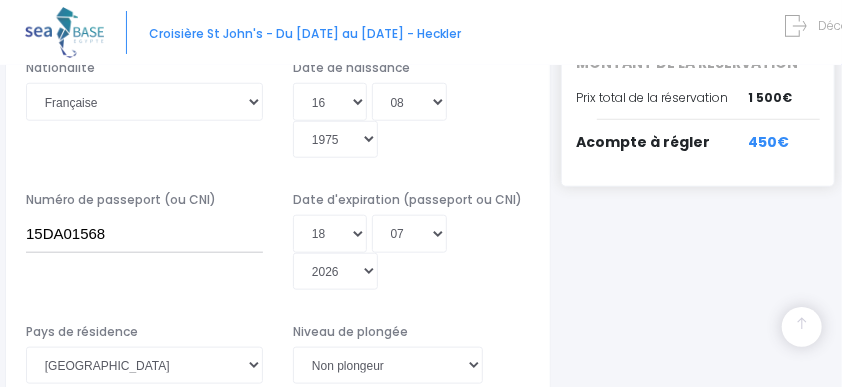scroll, scrollTop: 542, scrollLeft: 0, axis: vertical 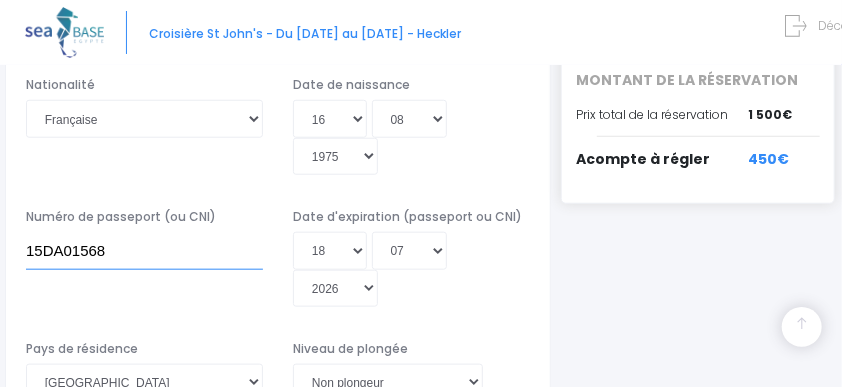 click on "15DA01568" at bounding box center (144, 250) 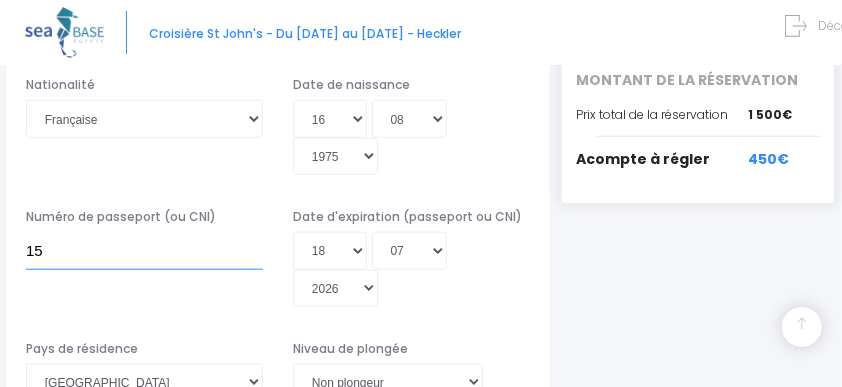 type on "1" 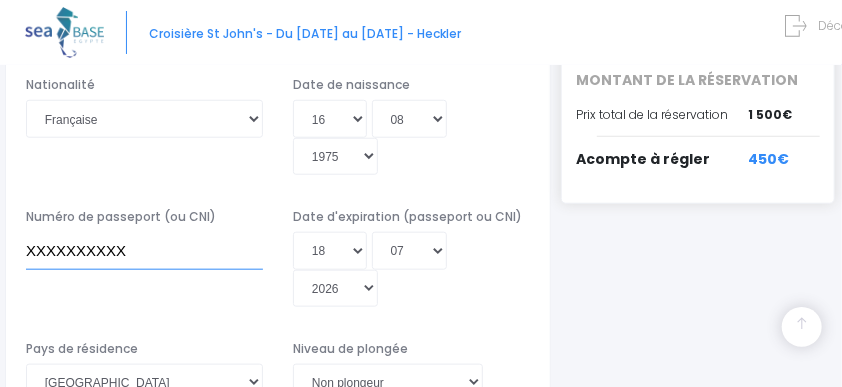 type on "XXXXXXXXXX" 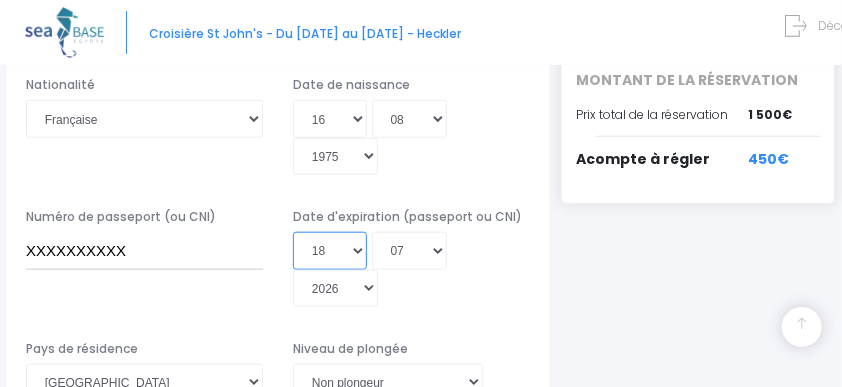 click on "Jour 01 02 03 04 05 06 07 08 09 10 11 12 13 14 15 16 17 18 19 20 21 22 23 24 25 26 27 28 29 30 31" at bounding box center [330, 250] 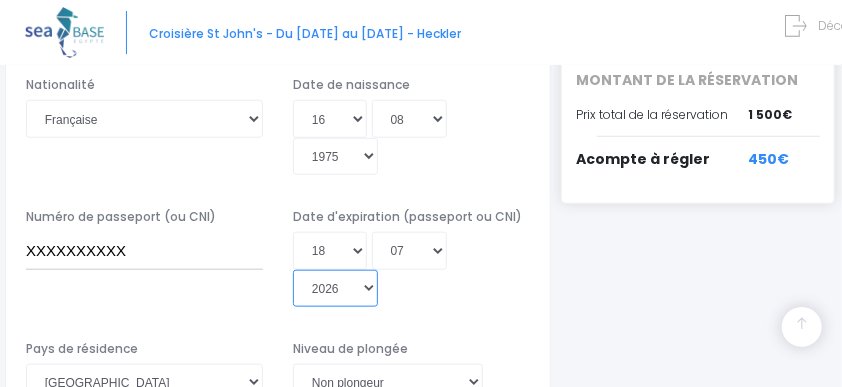 click on "Année 2045 2044 2043 2042 2041 2040 2039 2038 2037 2036 2035 2034 2033 2032 2031 2030 2029 2028 2027 2026 2025 2024 2023 2022 2021 2020 2019 2018 2017 2016 2015 2014 2013 2012 2011 2010 2009 2008 2007 2006 2005 2004 2003 2002 2001 2000 1999 1998 1997 1996 1995 1994 1993 1992 1991 1990 1989 1988 1987 1986 1985 1984 1983 1982 1981 1980 1979 1978 1977 1976 1975 1974 1973 1972 1971 1970 1969 1968 1967 1966 1965 1964 1963 1962 1961 1960 1959 1958 1957 1956 1955 1954 1953 1952 1951 1950 1949 1948 1947 1946 1945 1944 1943 1942 1941 1940 1939 1938 1937 1936 1935 1934 1933 1932 1931 1930 1929 1928 1927 1926 1925 1924 1923 1922 1921 1920 1919 1918 1917 1916 1915 1914 1913 1912 1911 1910 1909 1908 1907 1906 1905 1904 1903 1902 1901 1900" at bounding box center [335, 288] 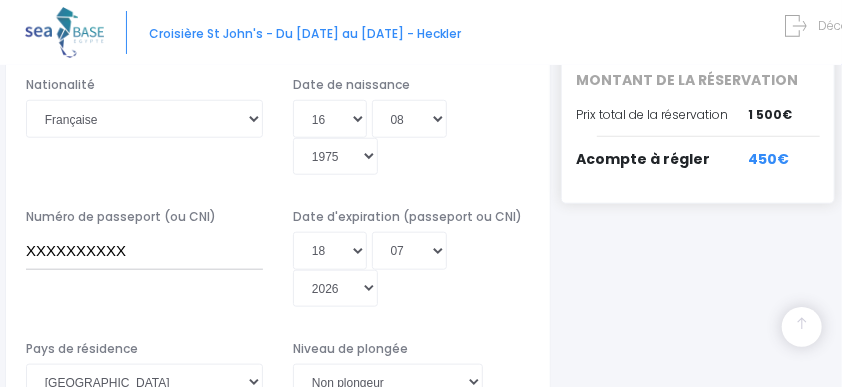 click on "Jour 01 02 03 04 05 06 07 08 09 10 11 12 13 14 15 16 17 18 19 20 21 22 23 24 25 26 27 28 29 30 31 Mois 01 02 03 04 05 06 07 08 09 10 11 12 Année 2045 2044 2043 2042 2041 2040 2039 2038 2037 2036 2035 2034 2033 2032 2031 2030 2029 2028 2027 2026 2025 2024 2023 2022 2021 2020 2019 2018 2017 2016 2015 2014 2013 2012 2011 2010 2009 2008 2007 2006 2005 2004 2003 2002 2001 2000 1999 1998 1997 1996 1995 1994 1993 1992 1991 1990 1989 1988 1987 1986 1985 1984 1983 1982 1981 1980 1979 1978 1977 1976 1975 1974 1973 1972 1971 1970 1969 1968 1967 1966 1965 1964 1963 1962 1961 1960 1959 1958 1957 1956 1955 1954 1953 1952 1951 1950 1949 1948 1947 1946 1945 1944 1943 1942 1941 1940 1939 1938 1937 1936 1935 1934 1933 1932 1931 1930 1929 1928 1927 1926 1925 1924 1923 1922 1921 1920 1919 1918 1917 1916 1915 1914 1913 1912 1911 1910 1909 1908 1907 1906 1905 1904 1903 1902 1901 1900" at bounding box center [411, 269] 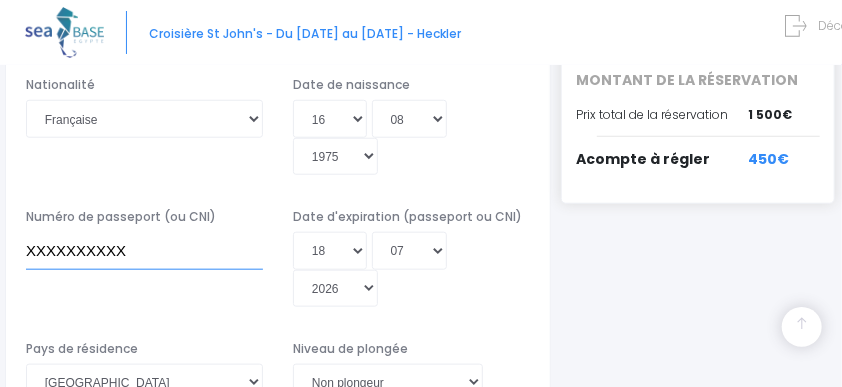 click on "XXXXXXXXXX" at bounding box center (144, 250) 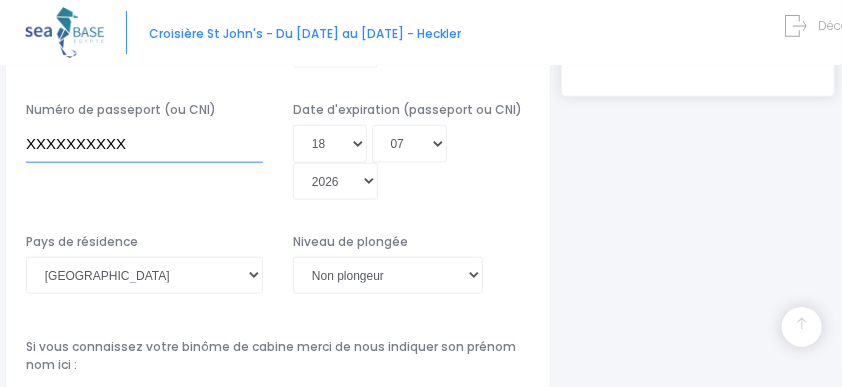 scroll, scrollTop: 742, scrollLeft: 0, axis: vertical 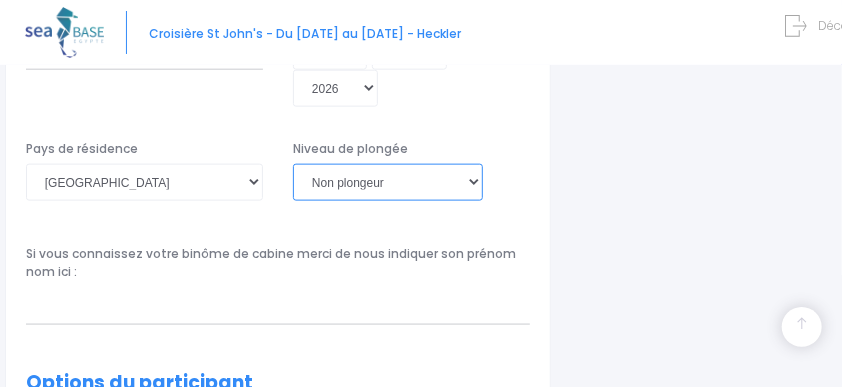 click on "Veuillez choisir un niveau de plongée
Non plongeur
Junior OW diver
Adventure OW diver
Open Water diver
Advanced OW diver
Deep diver
Rescue diver
Dive Master
Instructeur
MSDT
IDC Staff
Master instructeur
Course Director
N1
N2
N3
N4 PA40 MF1 MF2 PE40 Autre" at bounding box center (388, 182) 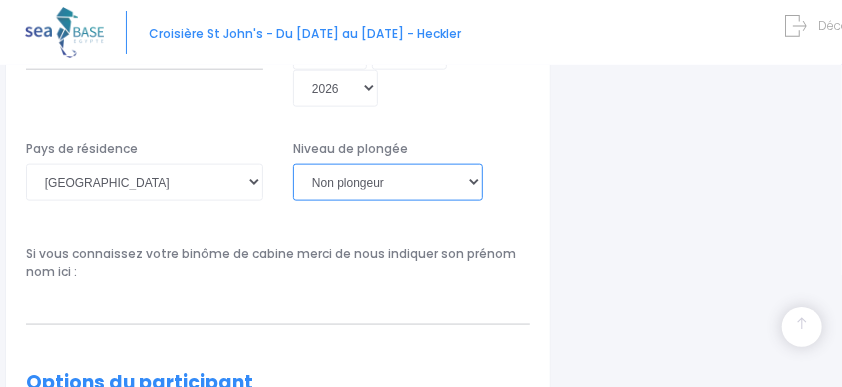 select on "PADI Open Water diver" 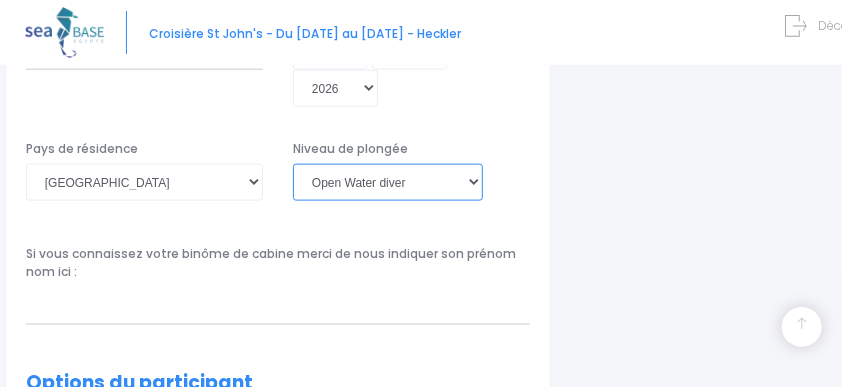 click on "Veuillez choisir un niveau de plongée
Non plongeur
Junior OW diver
Adventure OW diver
Open Water diver
Advanced OW diver
Deep diver
Rescue diver
Dive Master
Instructeur
MSDT
IDC Staff
Master instructeur
Course Director
N1
N2
N3
N4 PA40 MF1 MF2 PE40 Autre" at bounding box center (388, 182) 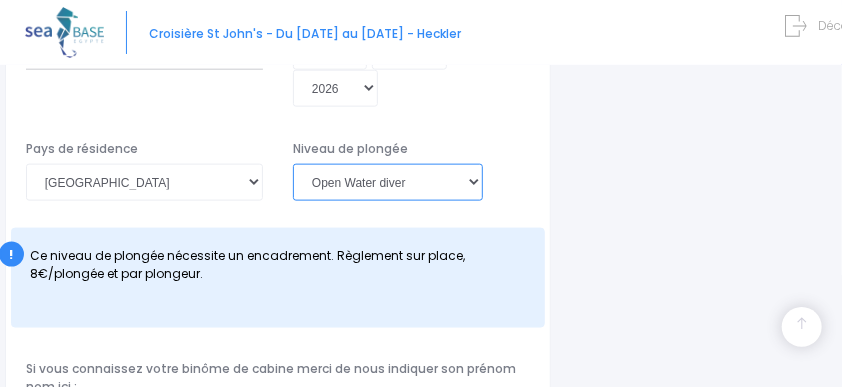click on "Veuillez choisir un niveau de plongée
Non plongeur
Junior OW diver
Adventure OW diver
Open Water diver
Advanced OW diver
Deep diver
Rescue diver
Dive Master
Instructeur
MSDT
IDC Staff
Master instructeur
Course Director
N1
N2
N3
N4 PA40 MF1 MF2 PE40 Autre" at bounding box center [388, 182] 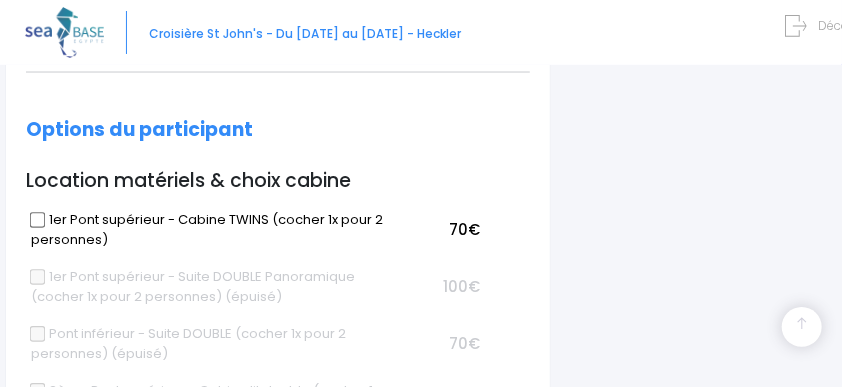 scroll, scrollTop: 1142, scrollLeft: 0, axis: vertical 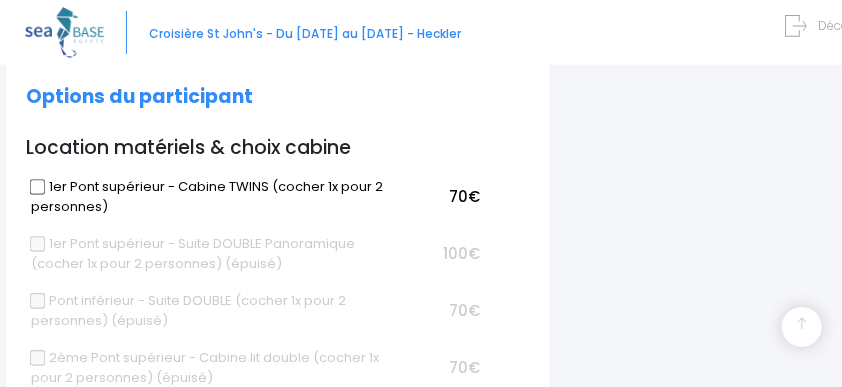 click on "1er Pont supérieur - Cabine TWINS (cocher 1x pour 2 personnes)" at bounding box center (38, 187) 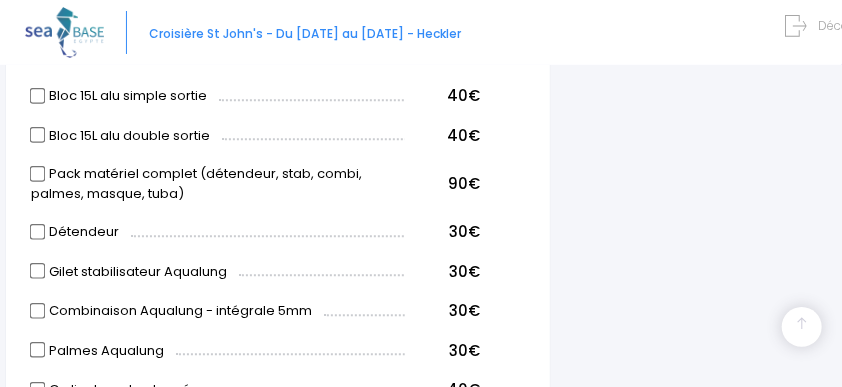 scroll, scrollTop: 1442, scrollLeft: 0, axis: vertical 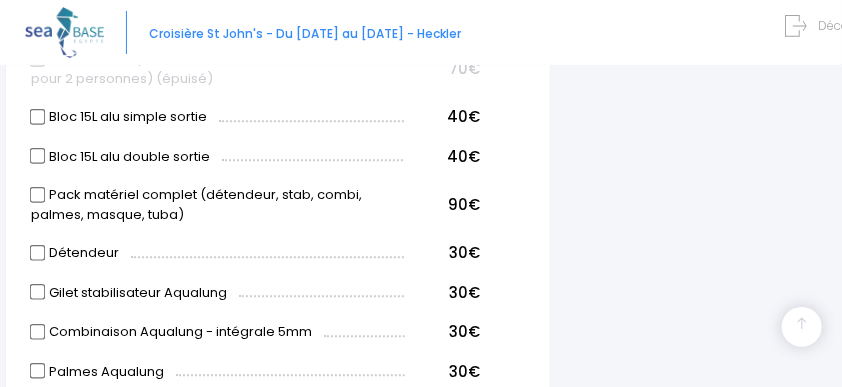 click on "Pack matériel complet (détendeur, stab, combi, palmes, masque, tuba)" at bounding box center (38, 194) 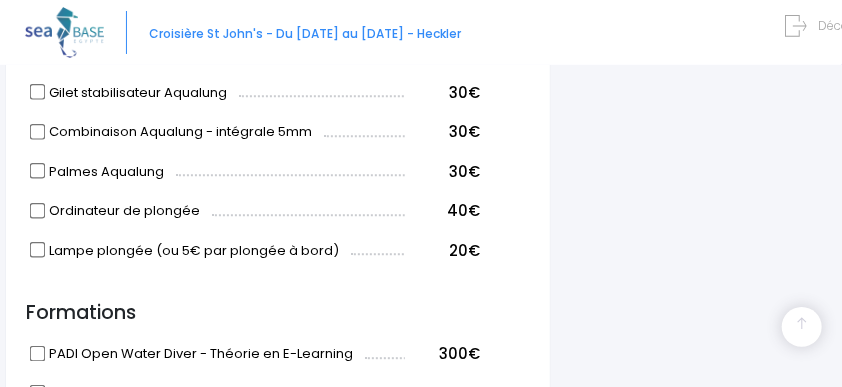 scroll, scrollTop: 1742, scrollLeft: 0, axis: vertical 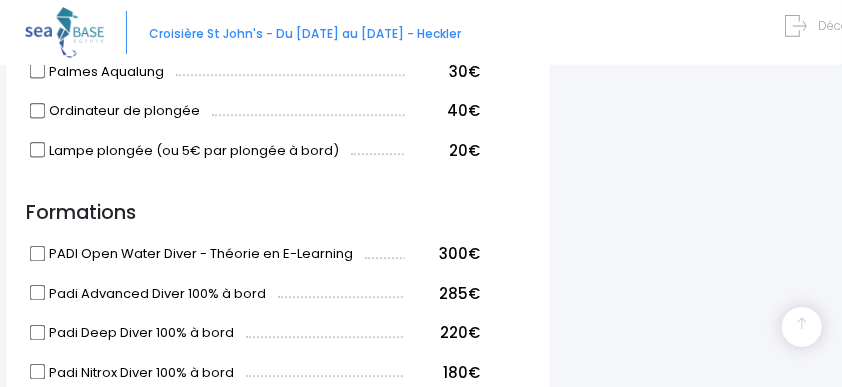 click on "PADI Open Water Diver - Théorie en E-Learning" at bounding box center [38, 253] 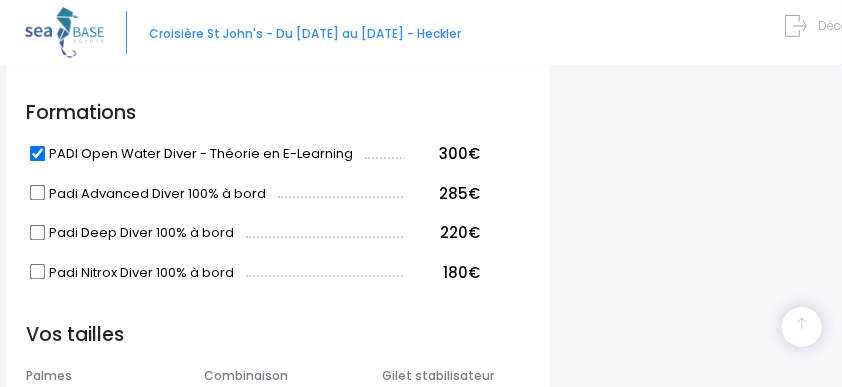 scroll, scrollTop: 1942, scrollLeft: 0, axis: vertical 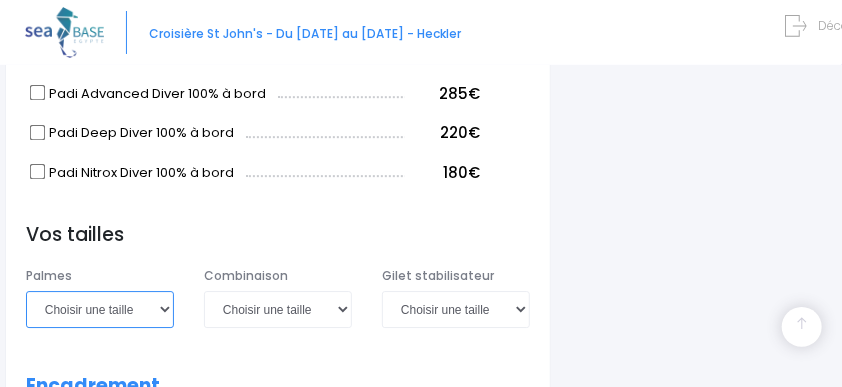 click on "Choisir une taille
36/37
38/39
40/41
42/43
44/45
46/47" at bounding box center [100, 309] 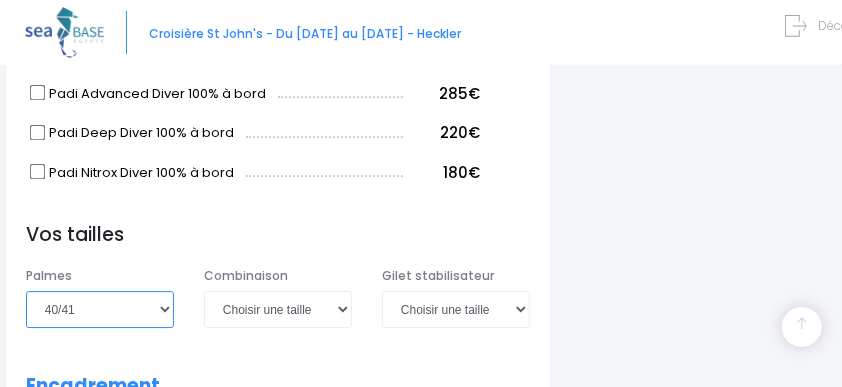 click on "Choisir une taille
36/37
38/39
40/41
42/43
44/45
46/47" at bounding box center (100, 309) 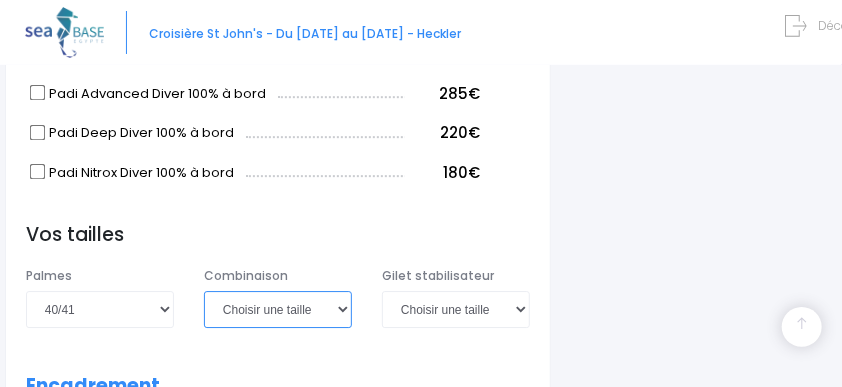 click on "Choisir une taille
XS
S
M
ML
L
XL
XXL" at bounding box center [278, 309] 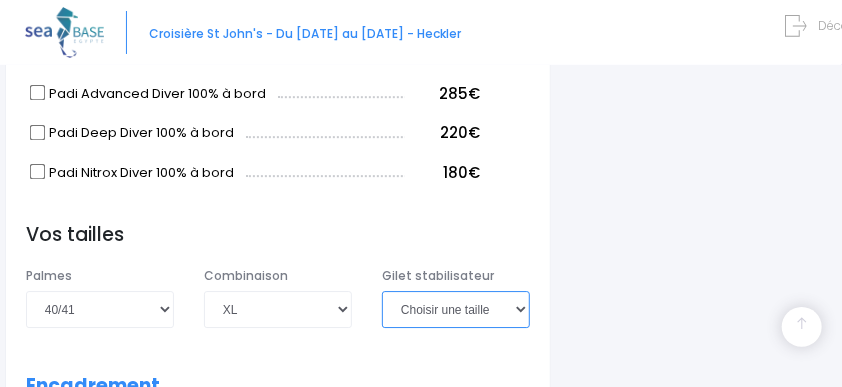click on "Choisir une taille
XXS
XS
S
M
ML
L
XL
XXL" at bounding box center [456, 309] 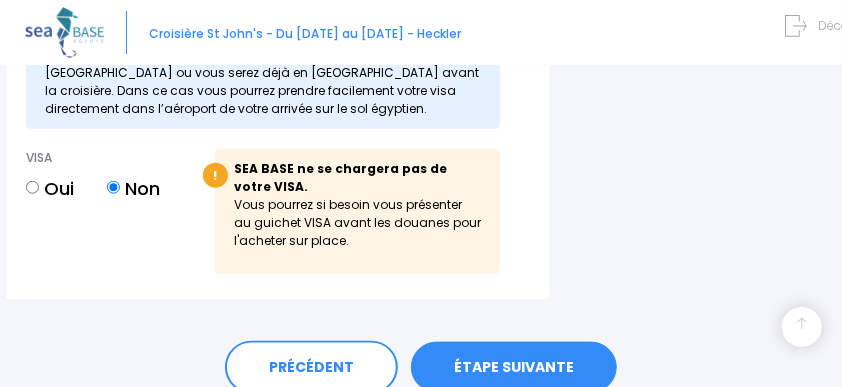 scroll, scrollTop: 3108, scrollLeft: 0, axis: vertical 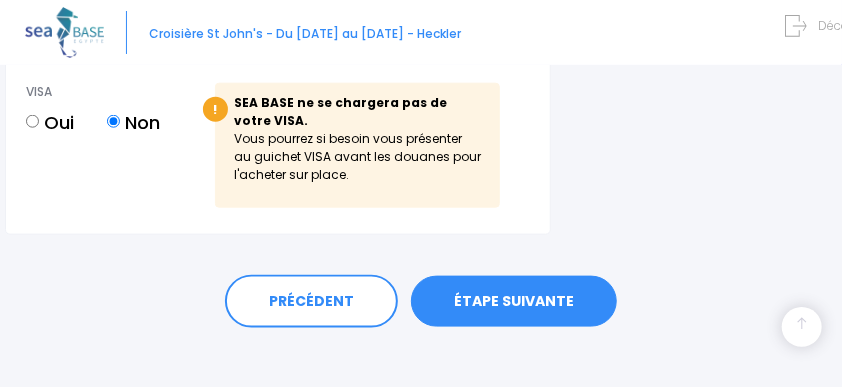 click on "ÉTAPE SUIVANTE" at bounding box center (514, 302) 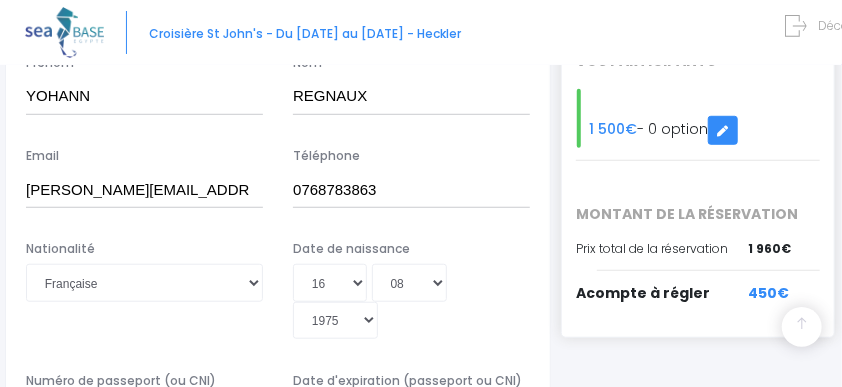 scroll, scrollTop: 180, scrollLeft: 0, axis: vertical 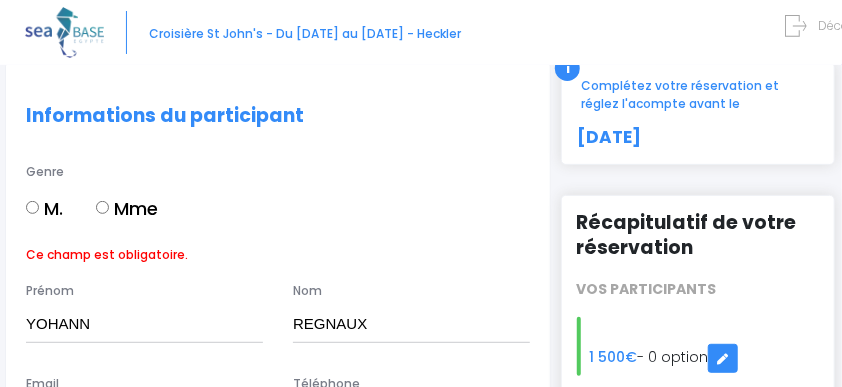 click on "M." at bounding box center (32, 207) 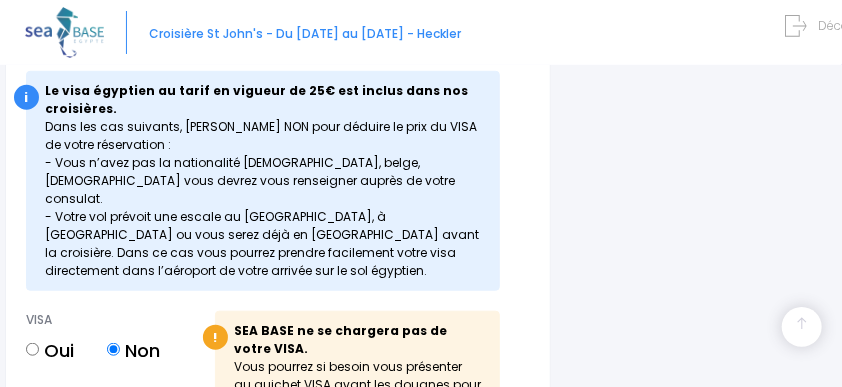 scroll, scrollTop: 3108, scrollLeft: 0, axis: vertical 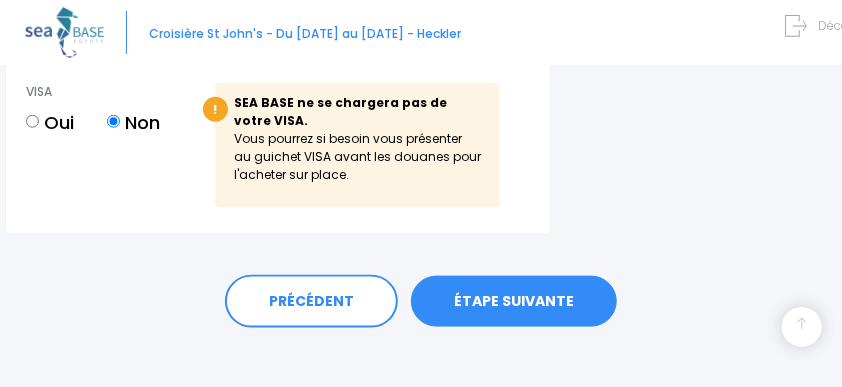 click on "ÉTAPE SUIVANTE" at bounding box center (514, 302) 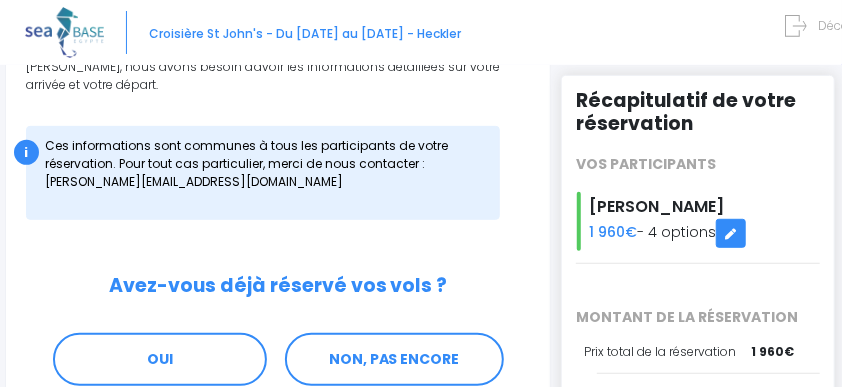 scroll, scrollTop: 400, scrollLeft: 0, axis: vertical 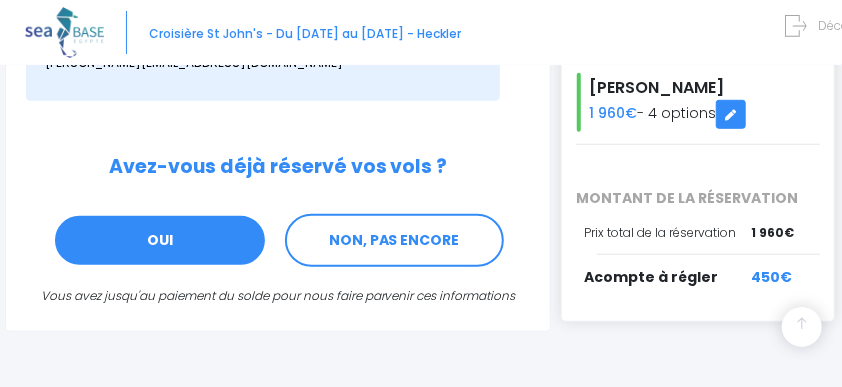 click on "OUI" at bounding box center [160, 241] 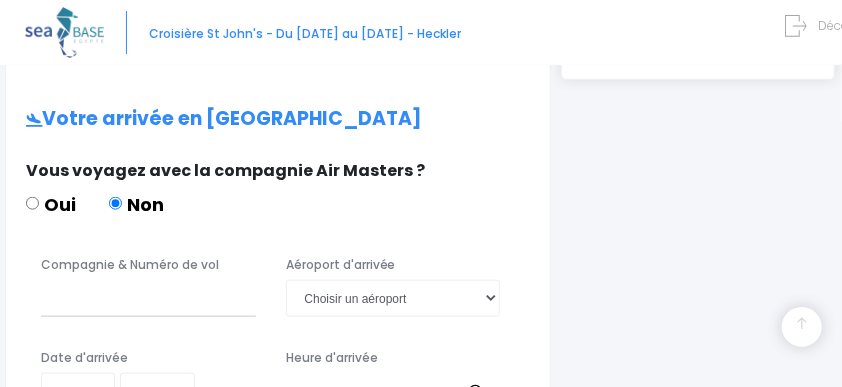 scroll, scrollTop: 650, scrollLeft: 0, axis: vertical 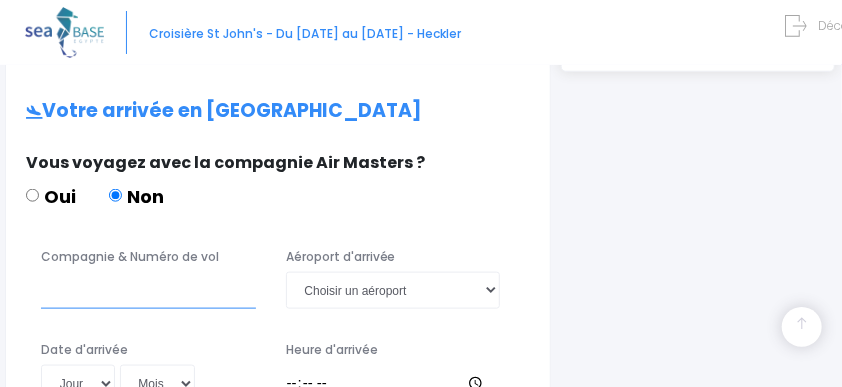 click on "Compagnie & Numéro de vol" at bounding box center [148, 290] 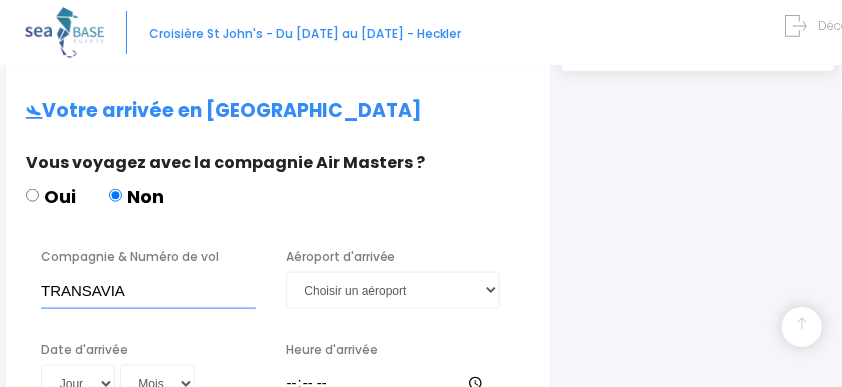 type on "TRANSAVIA" 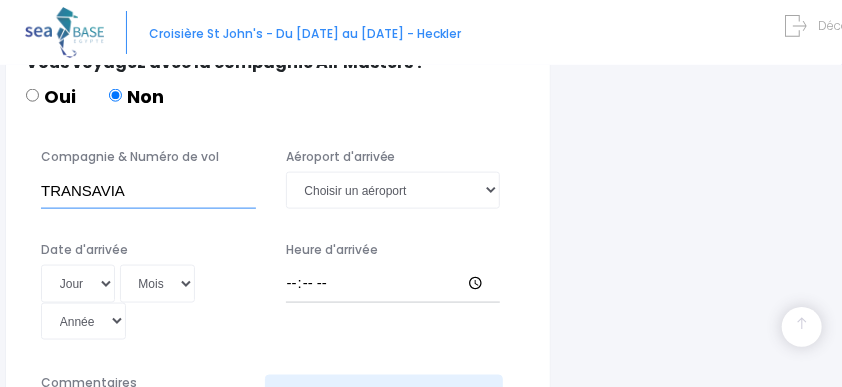 click on "TRANSAVIA" at bounding box center (148, 190) 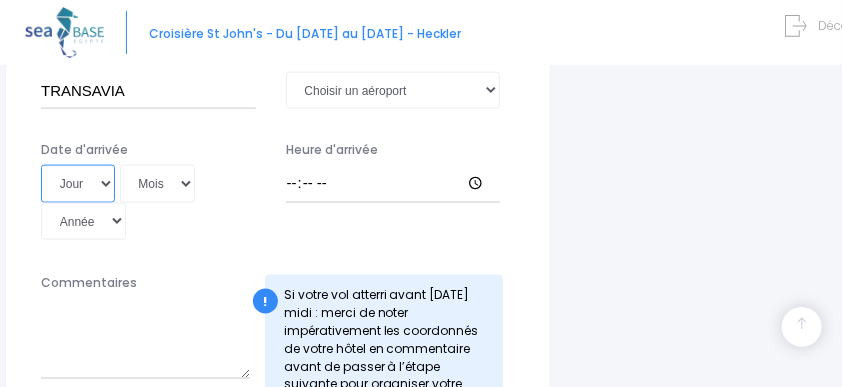 click on "Jour 01 02 03 04 05 06 07 08 09 10 11 12 13 14 15 16 17 18 19 20 21 22 23 24 25 26 27 28 29 30 31" at bounding box center (78, 183) 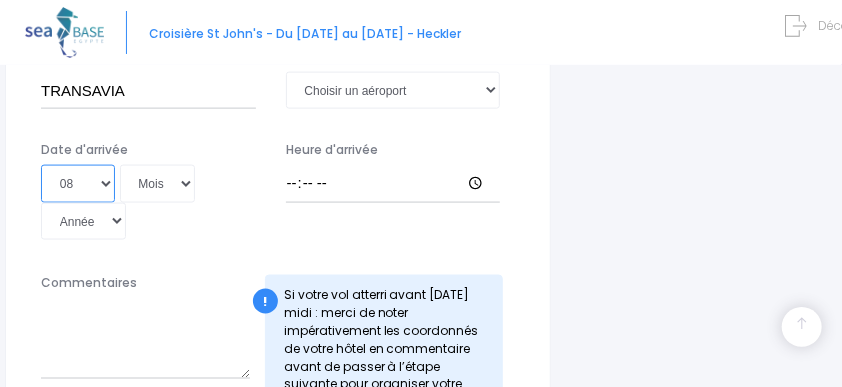 click on "Jour 01 02 03 04 05 06 07 08 09 10 11 12 13 14 15 16 17 18 19 20 21 22 23 24 25 26 27 28 29 30 31" at bounding box center [78, 183] 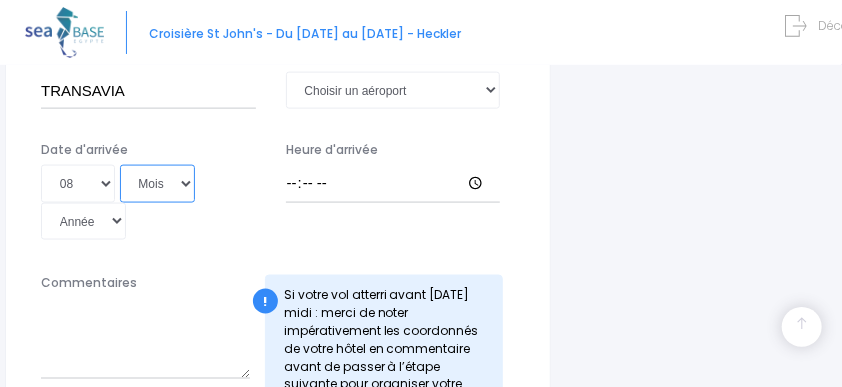 click on "Mois 01 02 03 04 05 06 07 08 09 10 11 12" at bounding box center (158, 183) 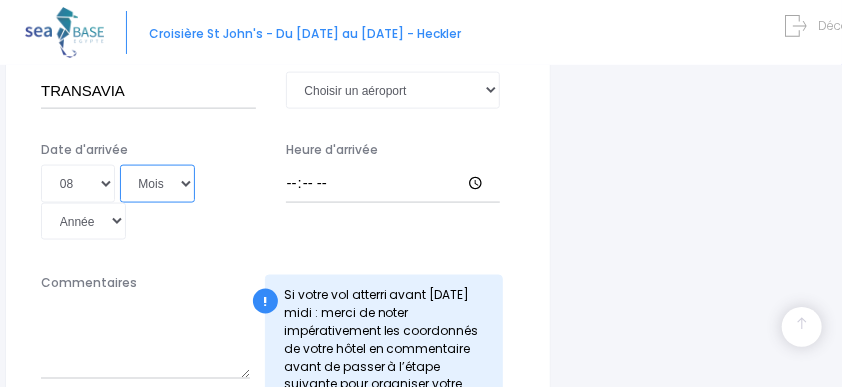 select on "10" 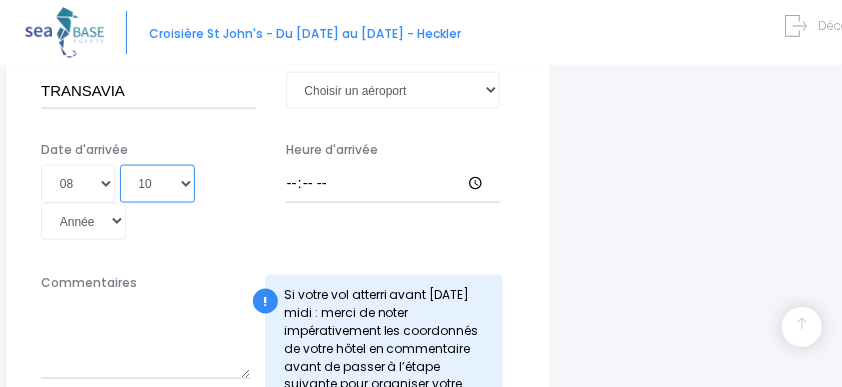 click on "Mois 01 02 03 04 05 06 07 08 09 10 11 12" at bounding box center (158, 183) 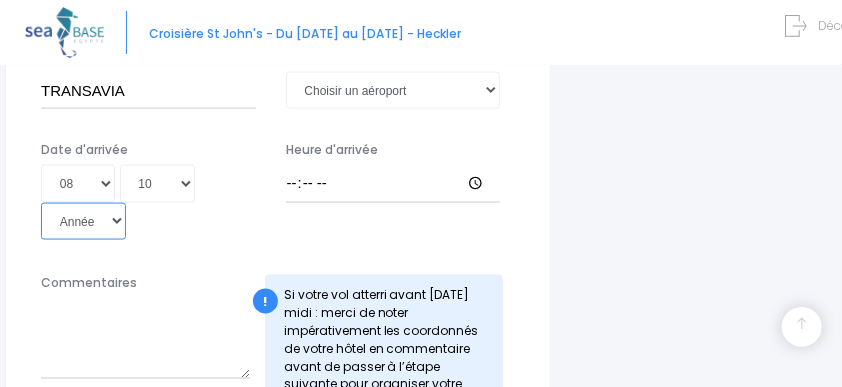 click on "Année 2045 2044 2043 2042 2041 2040 2039 2038 2037 2036 2035 2034 2033 2032 2031 2030 2029 2028 2027 2026 2025 2024 2023 2022 2021 2020 2019 2018 2017 2016 2015 2014 2013 2012 2011 2010 2009 2008 2007 2006 2005 2004 2003 2002 2001 2000 1999 1998 1997 1996 1995 1994 1993 1992 1991 1990 1989 1988 1987 1986 1985 1984 1983 1982 1981 1980 1979 1978 1977 1976 1975 1974 1973 1972 1971 1970 1969 1968 1967 1966 1965 1964 1963 1962 1961 1960 1959 1958 1957 1956 1955 1954 1953 1952 1951 1950 1949 1948 1947 1946 1945 1944 1943 1942 1941 1940 1939 1938 1937 1936 1935 1934 1933 1932 1931 1930 1929 1928 1927 1926 1925 1924 1923 1922 1921 1920 1919 1918 1917 1916 1915 1914 1913 1912 1911 1910 1909 1908 1907 1906 1905 1904 1903 1902 1901 1900" at bounding box center (83, 221) 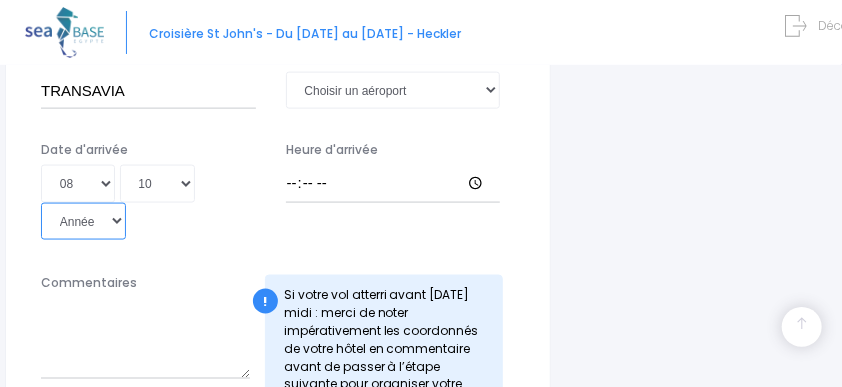 select on "2025" 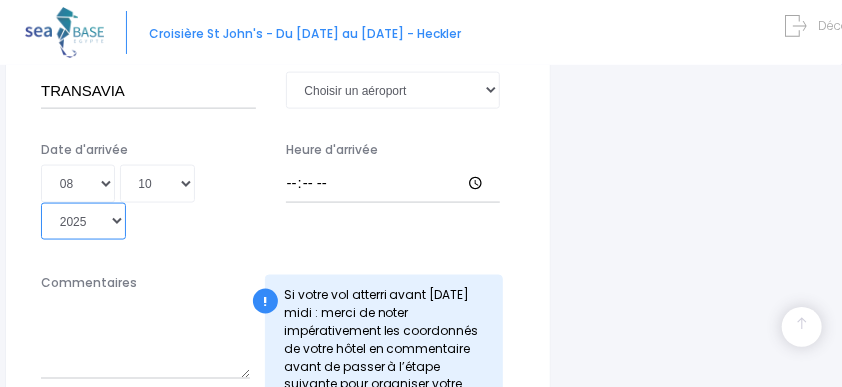 click on "Année 2045 2044 2043 2042 2041 2040 2039 2038 2037 2036 2035 2034 2033 2032 2031 2030 2029 2028 2027 2026 2025 2024 2023 2022 2021 2020 2019 2018 2017 2016 2015 2014 2013 2012 2011 2010 2009 2008 2007 2006 2005 2004 2003 2002 2001 2000 1999 1998 1997 1996 1995 1994 1993 1992 1991 1990 1989 1988 1987 1986 1985 1984 1983 1982 1981 1980 1979 1978 1977 1976 1975 1974 1973 1972 1971 1970 1969 1968 1967 1966 1965 1964 1963 1962 1961 1960 1959 1958 1957 1956 1955 1954 1953 1952 1951 1950 1949 1948 1947 1946 1945 1944 1943 1942 1941 1940 1939 1938 1937 1936 1935 1934 1933 1932 1931 1930 1929 1928 1927 1926 1925 1924 1923 1922 1921 1920 1919 1918 1917 1916 1915 1914 1913 1912 1911 1910 1909 1908 1907 1906 1905 1904 1903 1902 1901 1900" at bounding box center (83, 221) 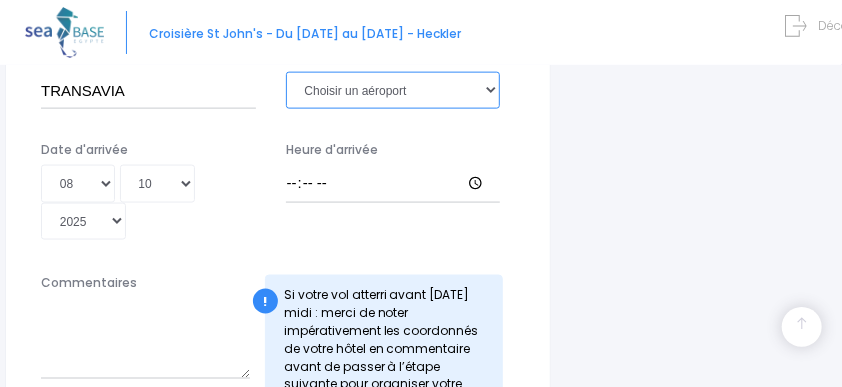 click on "Choisir un aéroport
Hurghada
Marsa Alam" at bounding box center (393, 90) 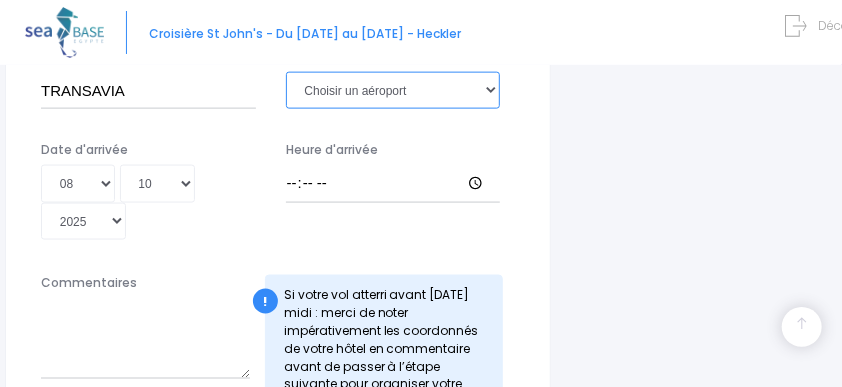 select on "Hurghada" 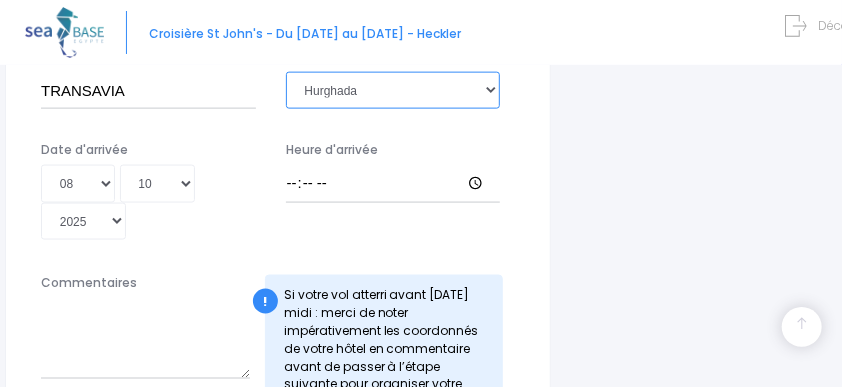 click on "Choisir un aéroport
Hurghada
Marsa Alam" at bounding box center (393, 90) 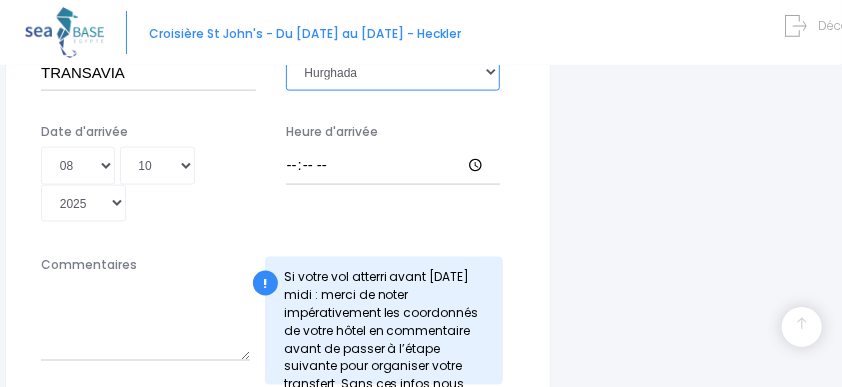 scroll, scrollTop: 850, scrollLeft: 0, axis: vertical 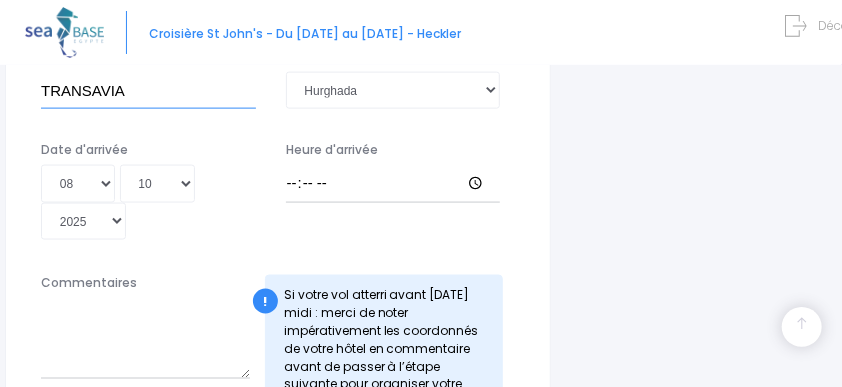 click on "TRANSAVIA" at bounding box center [148, 90] 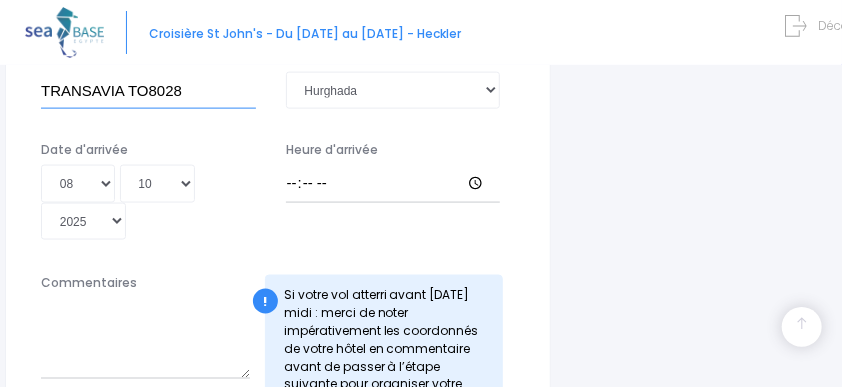 type on "TRANSAVIA TO8028" 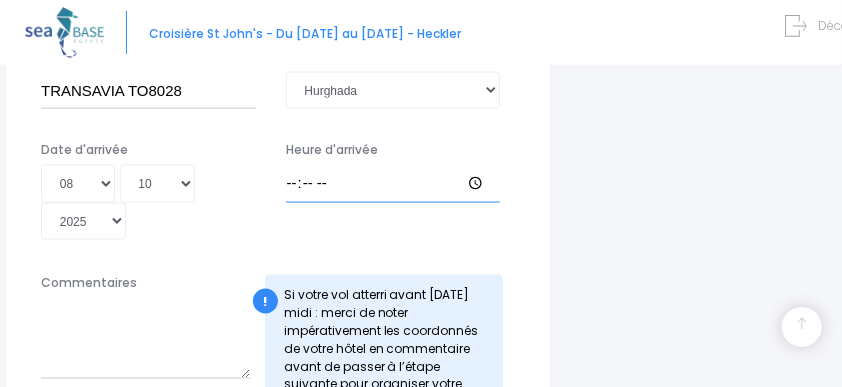 click on "Heure d'arrivée" at bounding box center [393, 183] 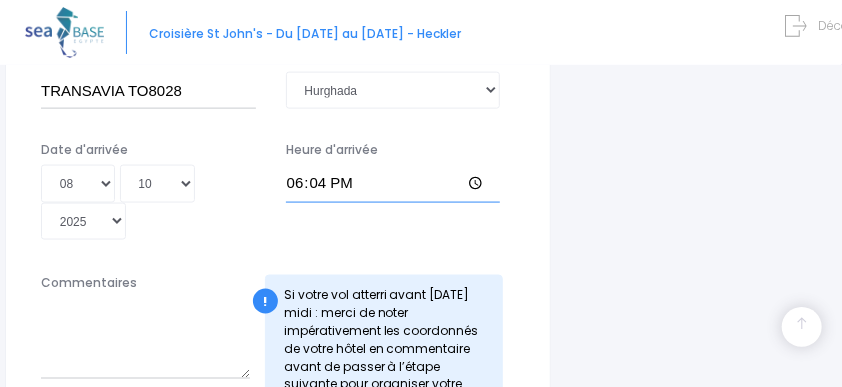 type on "18:45" 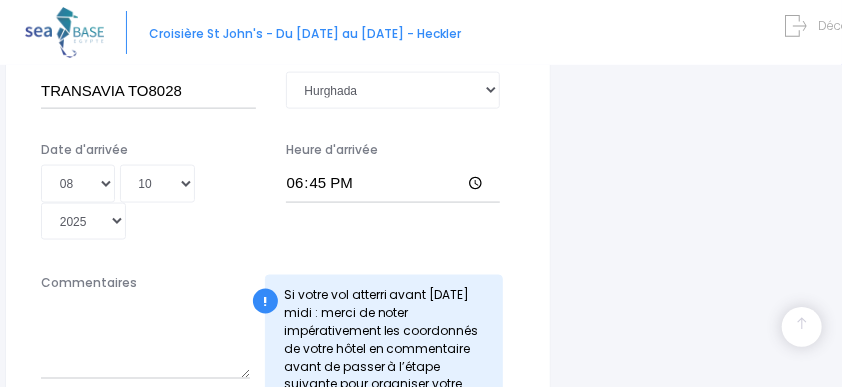 click on "Commentaires" at bounding box center [145, 338] 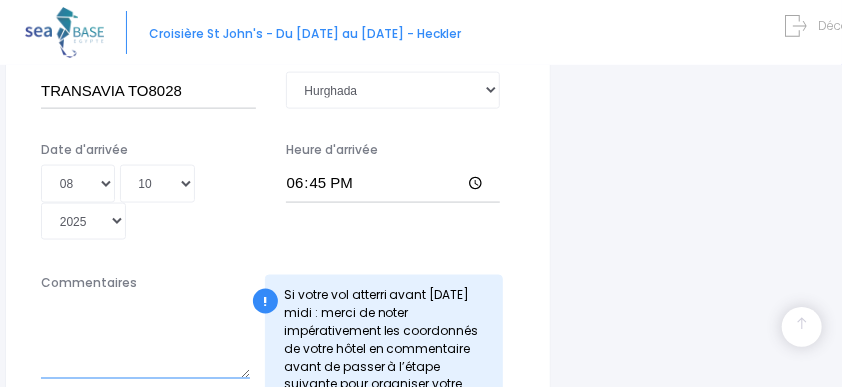 click on "Commentaires" at bounding box center (145, 338) 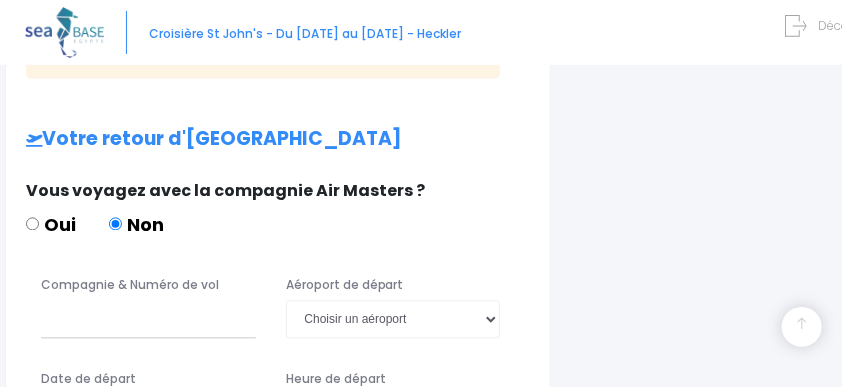 scroll, scrollTop: 1350, scrollLeft: 0, axis: vertical 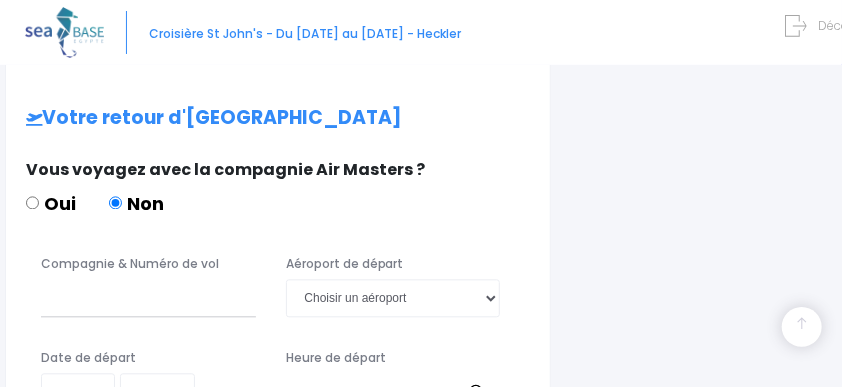 type on "JE SERAIS A L'HOTEL JASMINE PALACE RESORT KM18 SAHL HASHEESH ROAD, HRGHADA?EGYPTE" 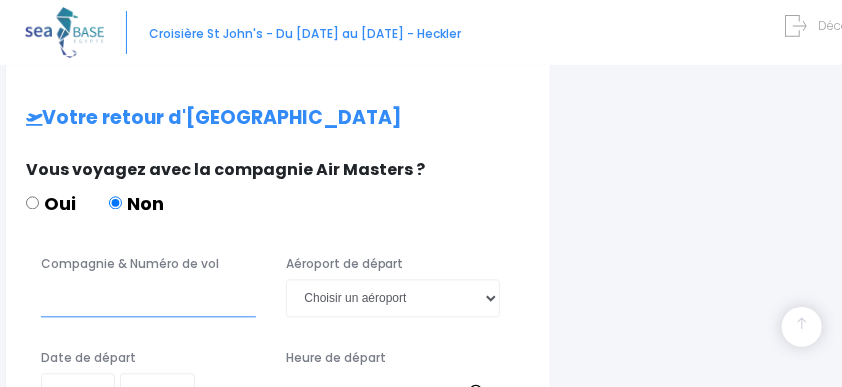 click on "Compagnie & Numéro de vol" at bounding box center [148, 297] 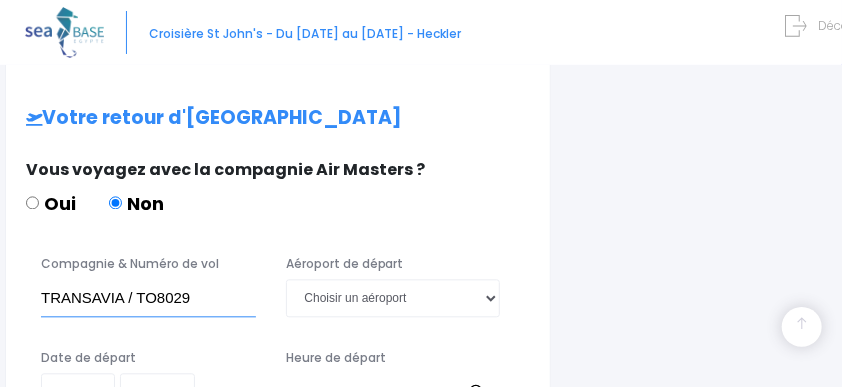 type on "TRANSAVIA / TO8029" 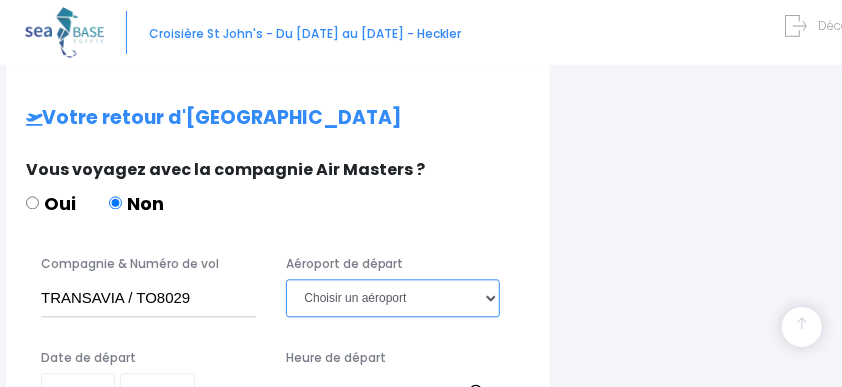 click on "Choisir un aéroport
Hurghada
Marsa Alam" at bounding box center [393, 297] 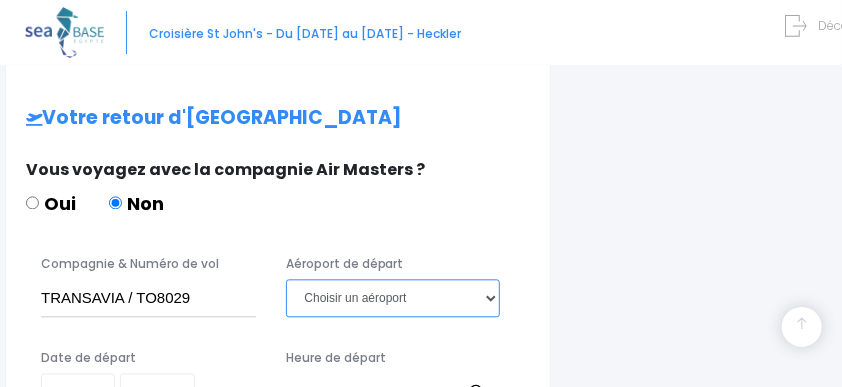 select on "Hurghada" 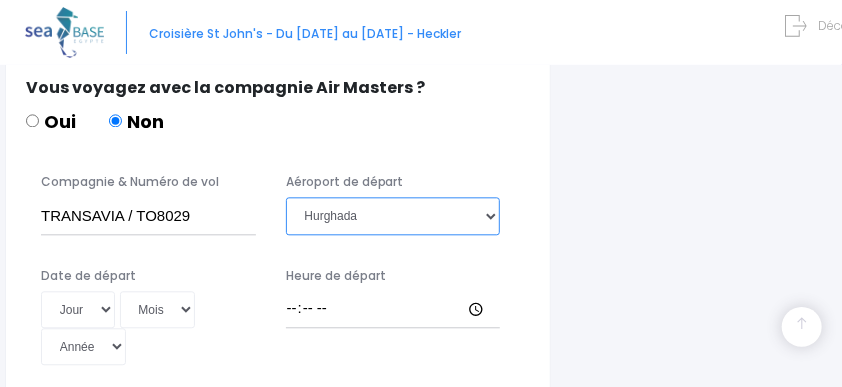 scroll, scrollTop: 1450, scrollLeft: 0, axis: vertical 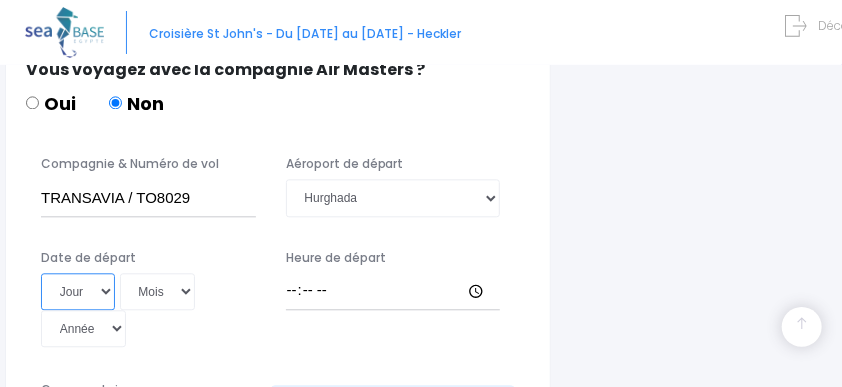 click on "Jour 01 02 03 04 05 06 07 08 09 10 11 12 13 14 15 16 17 18 19 20 21 22 23 24 25 26 27 28 29 30 31" at bounding box center (78, 291) 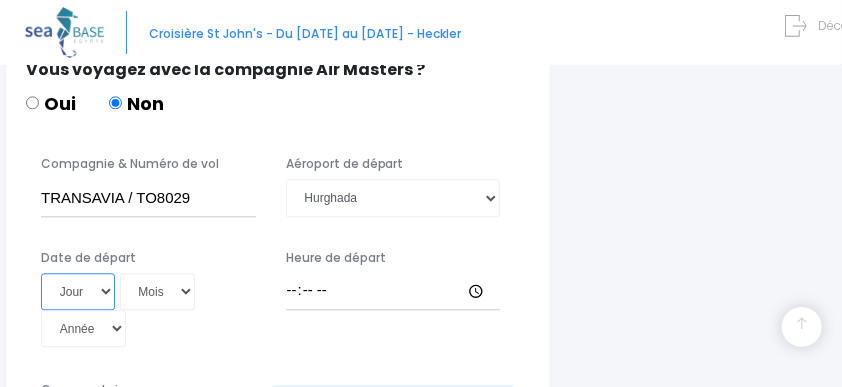 select on "22" 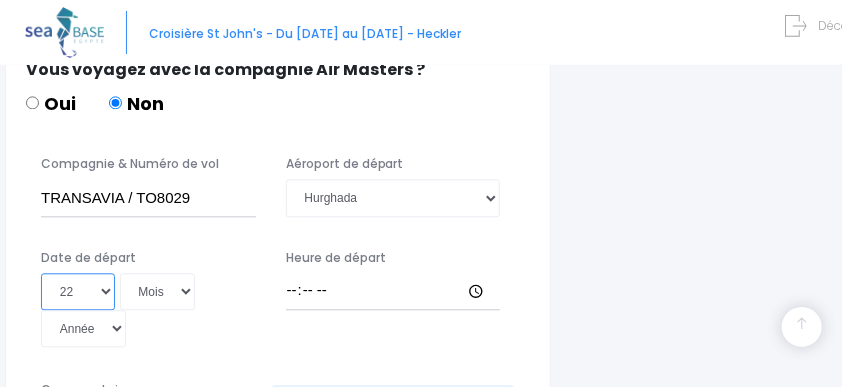 click on "Jour 01 02 03 04 05 06 07 08 09 10 11 12 13 14 15 16 17 18 19 20 21 22 23 24 25 26 27 28 29 30 31" at bounding box center (78, 291) 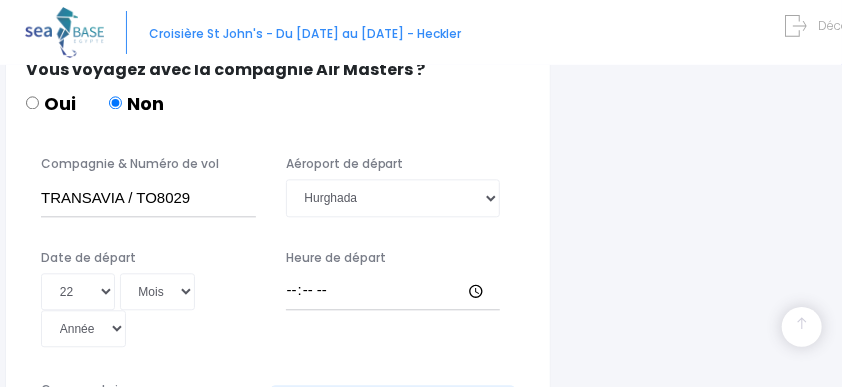 click at bounding box center [64, 32] 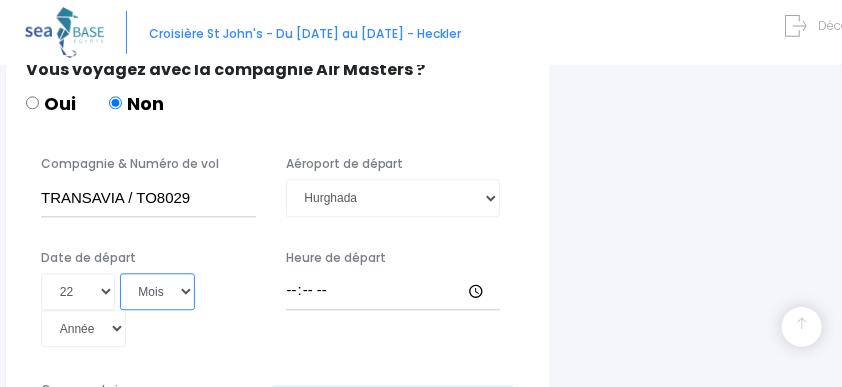 click on "Mois 01 02 03 04 05 06 07 08 09 10 11 12" at bounding box center (158, 291) 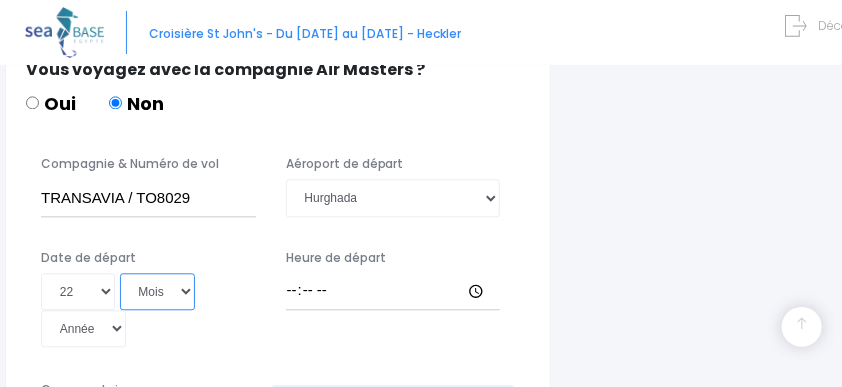 select on "10" 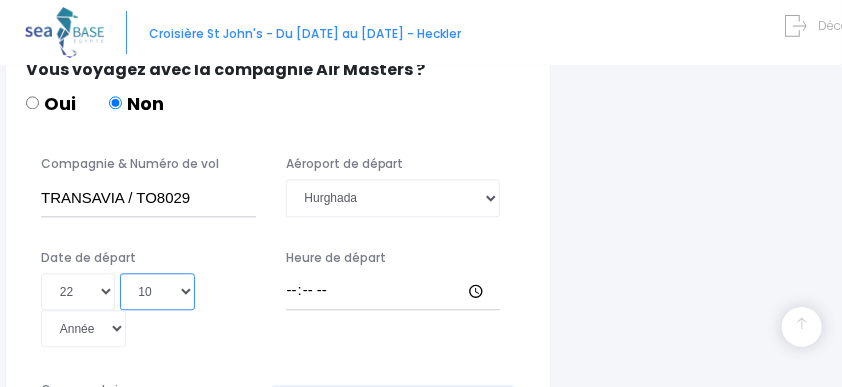click on "Mois 01 02 03 04 05 06 07 08 09 10 11 12" at bounding box center [158, 291] 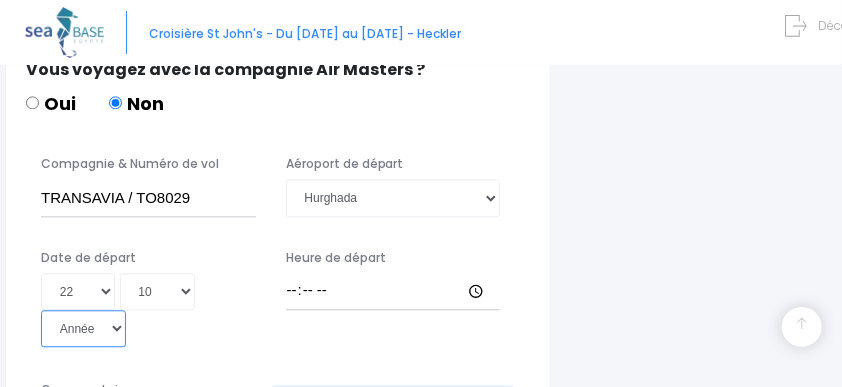 click on "Année 2045 2044 2043 2042 2041 2040 2039 2038 2037 2036 2035 2034 2033 2032 2031 2030 2029 2028 2027 2026 2025 2024 2023 2022 2021 2020 2019 2018 2017 2016 2015 2014 2013 2012 2011 2010 2009 2008 2007 2006 2005 2004 2003 2002 2001 2000 1999 1998 1997 1996 1995 1994 1993 1992 1991 1990 1989 1988 1987 1986 1985 1984 1983 1982 1981 1980 1979 1978 1977 1976 1975 1974 1973 1972 1971 1970 1969 1968 1967 1966 1965 1964 1963 1962 1961 1960 1959 1958 1957 1956 1955 1954 1953 1952 1951 1950 1949 1948 1947 1946 1945 1944 1943 1942 1941 1940 1939 1938 1937 1936 1935 1934 1933 1932 1931 1930 1929 1928 1927 1926 1925 1924 1923 1922 1921 1920 1919 1918 1917 1916 1915 1914 1913 1912 1911 1910 1909 1908 1907 1906 1905 1904 1903 1902 1901 1900" at bounding box center (83, 328) 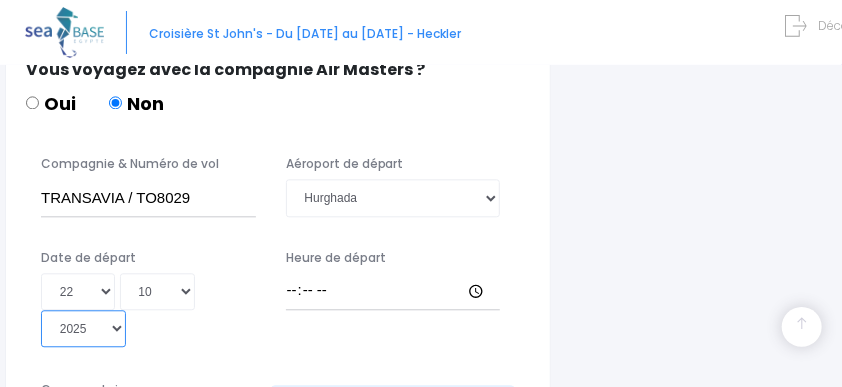 type on "2025-10-22" 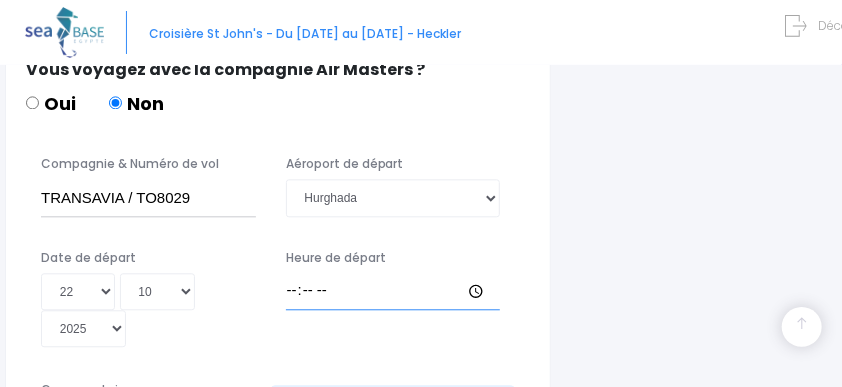 click on "Heure de départ" at bounding box center [393, 291] 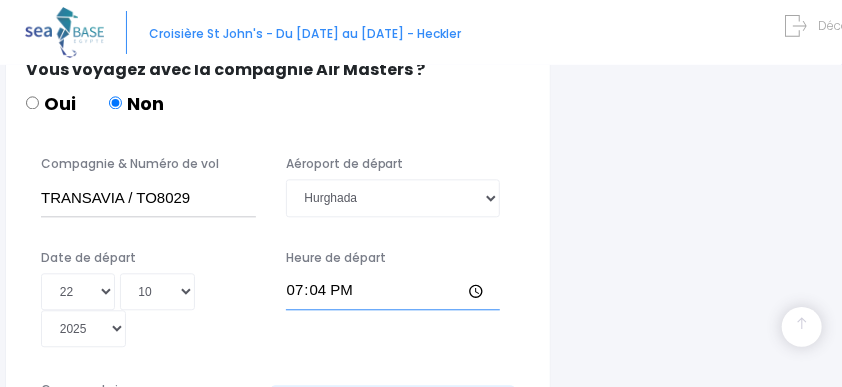 type on "19:40" 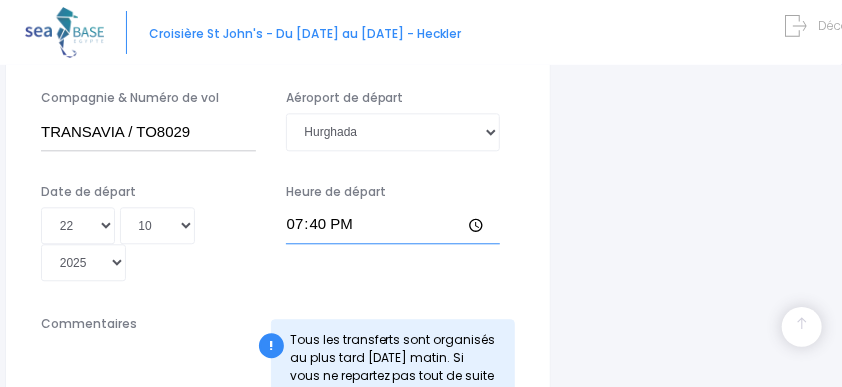 scroll, scrollTop: 1550, scrollLeft: 0, axis: vertical 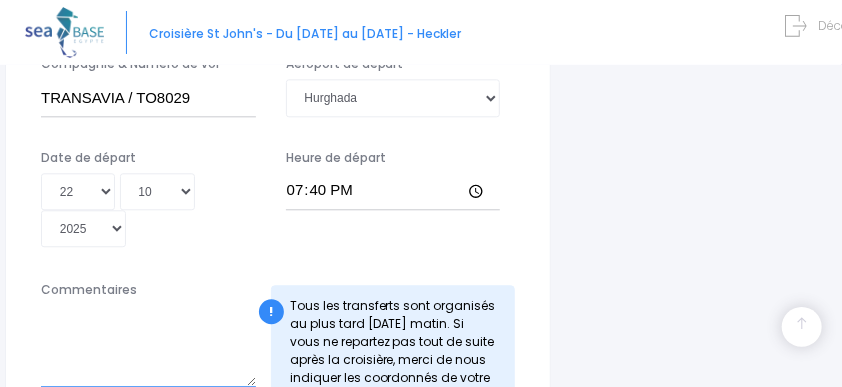 click on "Commentaires" at bounding box center (148, 345) 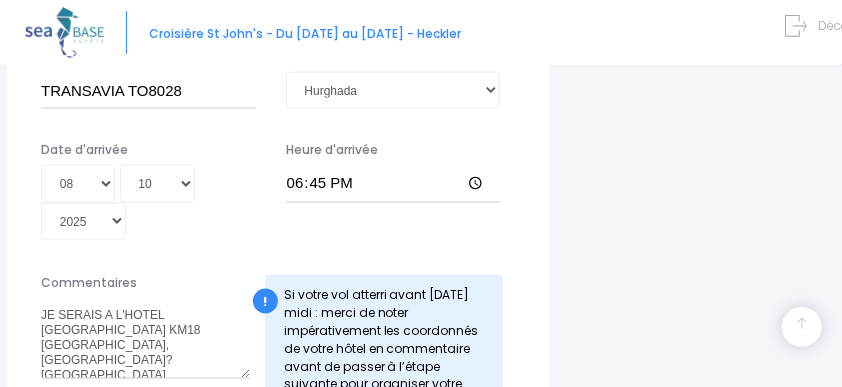 scroll, scrollTop: 950, scrollLeft: 0, axis: vertical 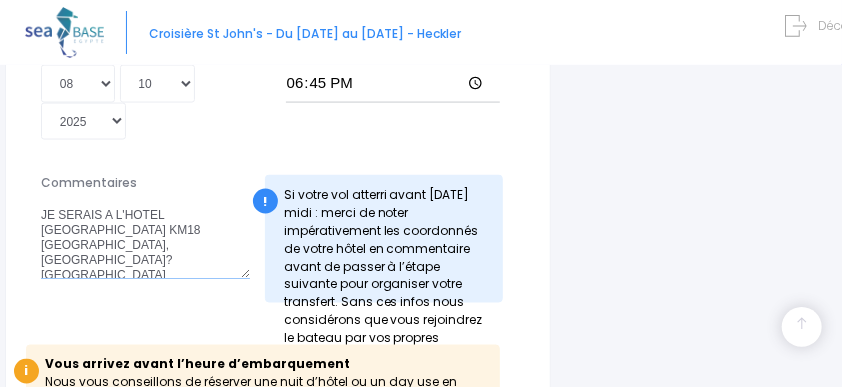 click on "JE SERAIS A L'HOTEL JASMINE PALACE RESORT KM18 SAHL HASHEESH ROAD, HRGHADA?EGYPTE" at bounding box center [145, 238] 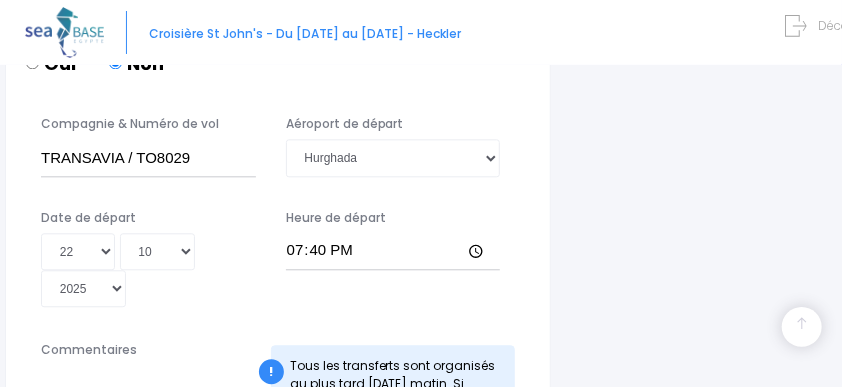 scroll, scrollTop: 1650, scrollLeft: 0, axis: vertical 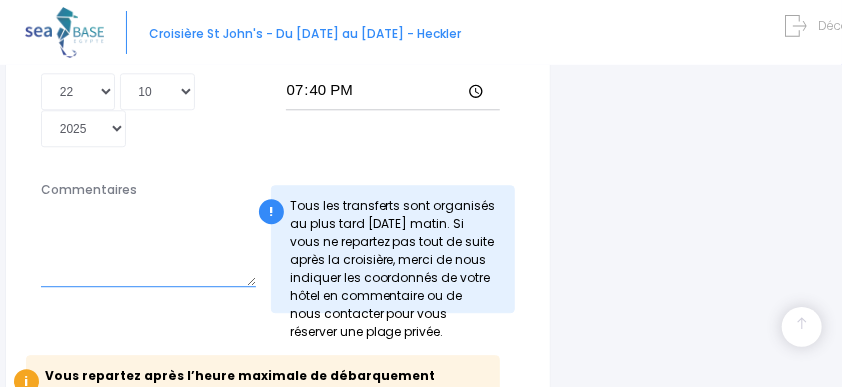 click on "Commentaires" at bounding box center (148, 245) 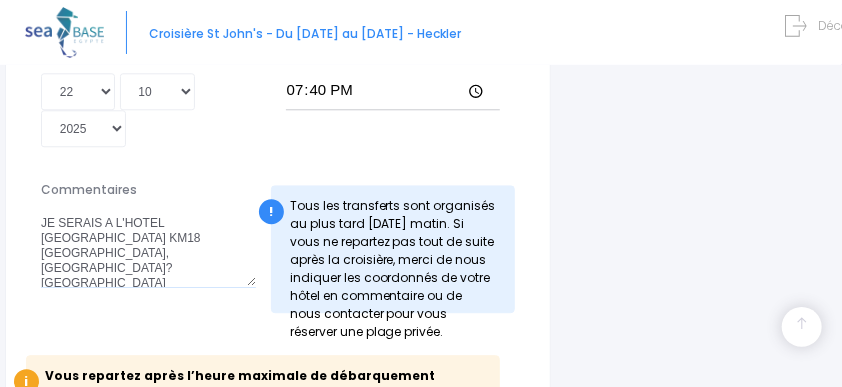 click on "JE SERAIS A L'HOTEL JASMINE PALACE RESORT KM18 SAHL HASHEESH ROAD, HRGHADA?EGYPTE" at bounding box center [148, 245] 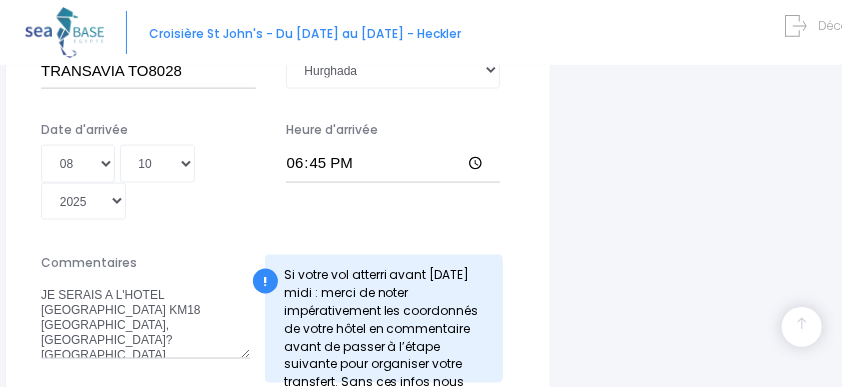 scroll, scrollTop: 850, scrollLeft: 0, axis: vertical 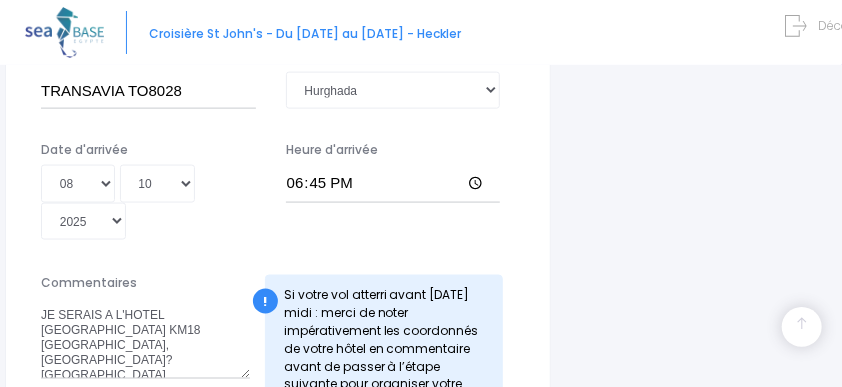 type on "JE SERAIS A L'HOTEL JASMINE PALACE RESORT KM18 SAHL HASHEESH ROAD, HURGHADA EGYPTE" 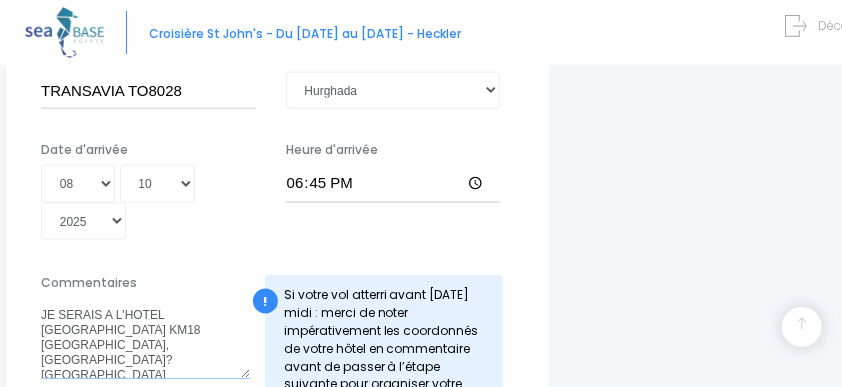 click on "JE SERAIS A L'HOTEL JASMINE PALACE RESORT KM18 SAHL HASHEESH ROAD, HRGHADA?EGYPTE" at bounding box center [145, 338] 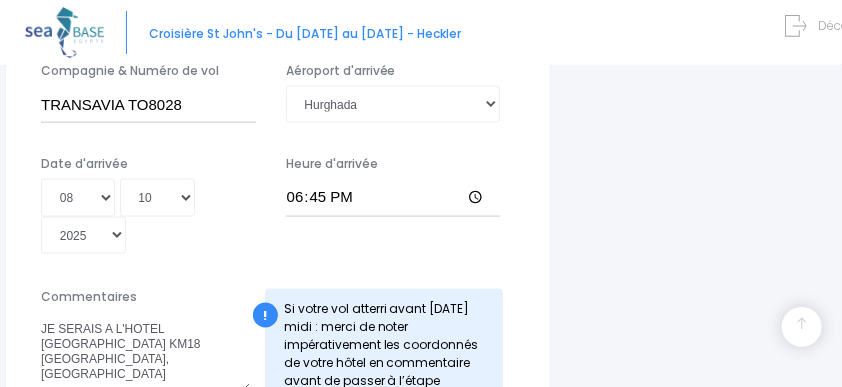 scroll, scrollTop: 850, scrollLeft: 0, axis: vertical 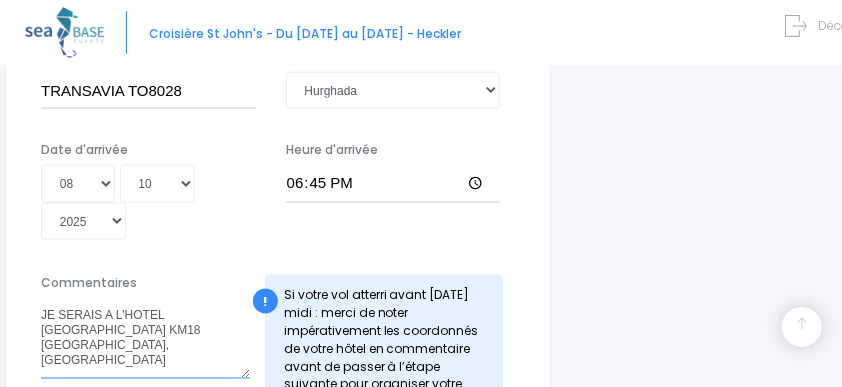 click on "JE SERAIS A L'HOTEL JASMINE PALACE RESORT KM18 SAHL HASHEESH ROAD, HURGHADA EGYPTE" at bounding box center [145, 338] 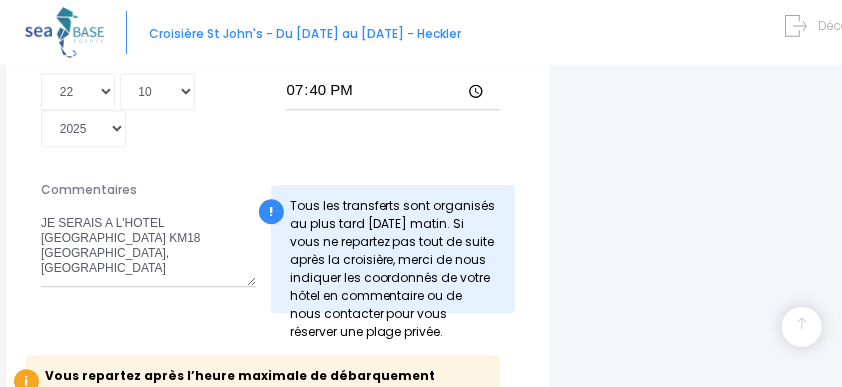 scroll, scrollTop: 1750, scrollLeft: 0, axis: vertical 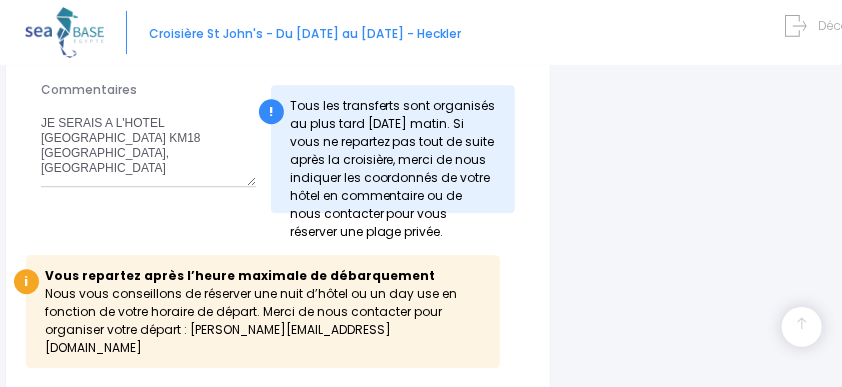 type on "JE SERAIS A L'HOTEL JASMINE PALACE RESORT KM18 SAHL HASHEESH ROAD, HURGHADA EGYPTE +20 65 3461060" 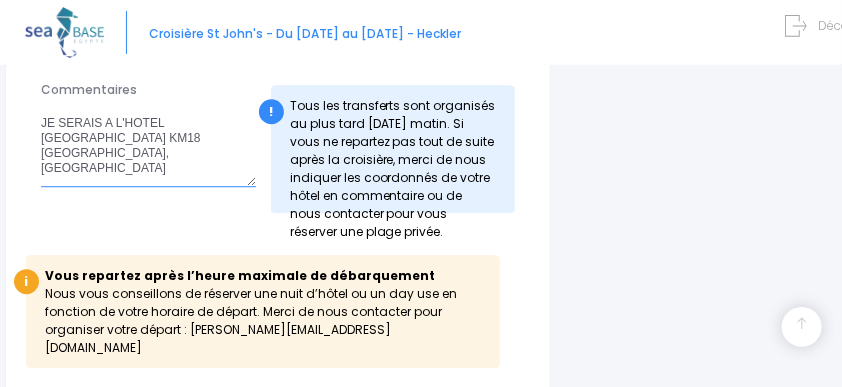 click on "JE SERAIS A L'HOTEL JASMINE PALACE RESORT KM18 SAHL HASHEESH ROAD, HURGHADA EGYPTE" at bounding box center [148, 145] 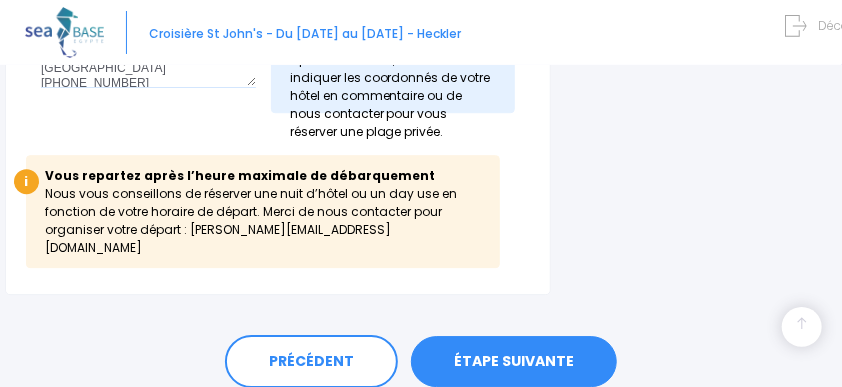 scroll, scrollTop: 1893, scrollLeft: 0, axis: vertical 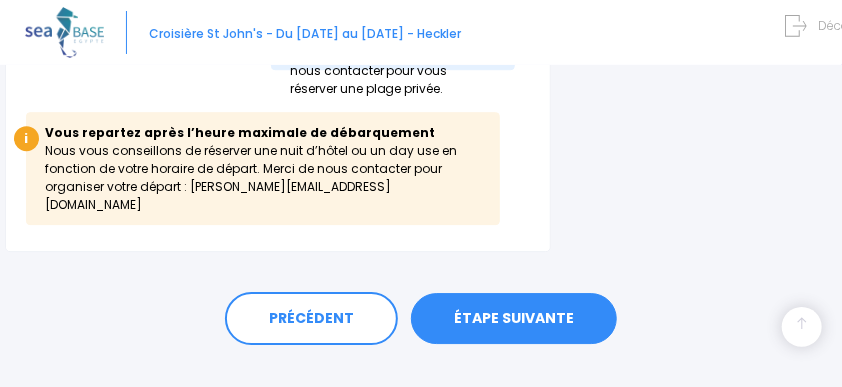 type on "JE SERAIS A L'HOTEL JASMINE PALACE RESORT KM18 SAHL HASHEESH ROAD, HURGHADA EGYPTE +20 65 3461060" 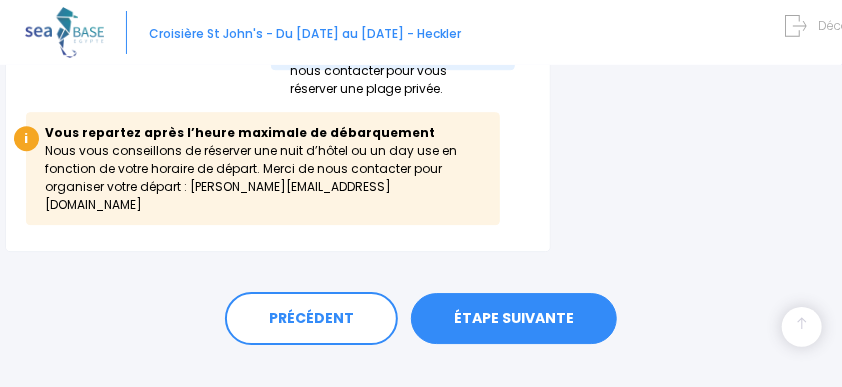 click on "ÉTAPE SUIVANTE" at bounding box center [514, 319] 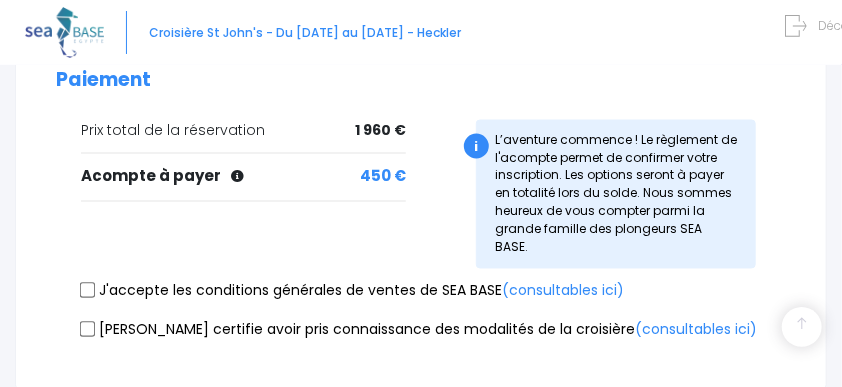 scroll, scrollTop: 1100, scrollLeft: 0, axis: vertical 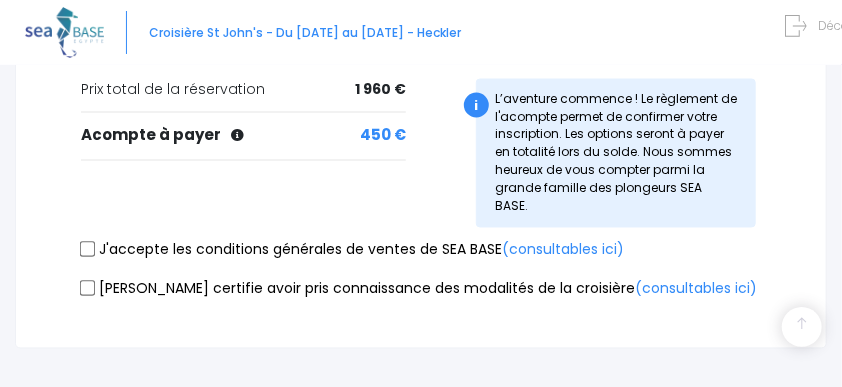 click on "J'accepte les conditions générales de ventes de SEA BASE  (consultables ici)" at bounding box center (88, 249) 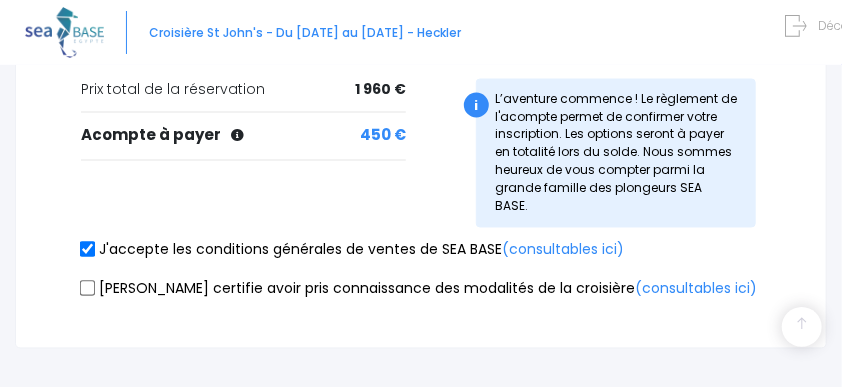 click on "Je certifie avoir pris connaissance des modalités de la croisière  (consultables ici)" at bounding box center (88, 288) 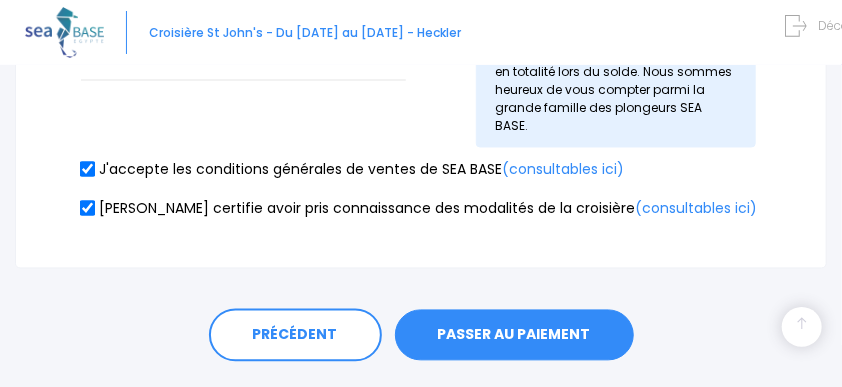 scroll, scrollTop: 1205, scrollLeft: 0, axis: vertical 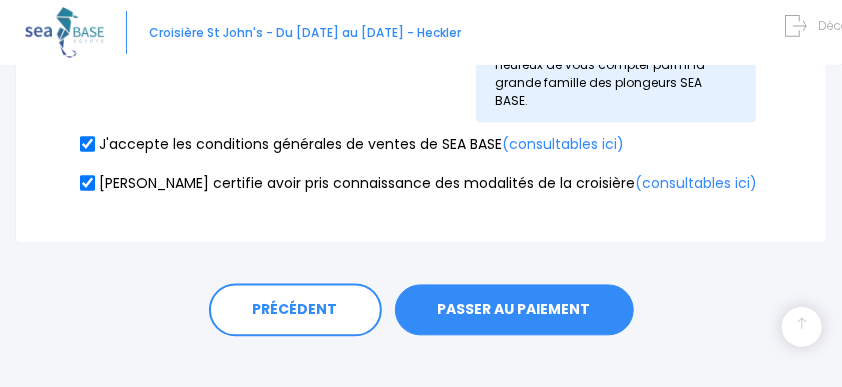 click on "PASSER AU PAIEMENT" at bounding box center [514, 311] 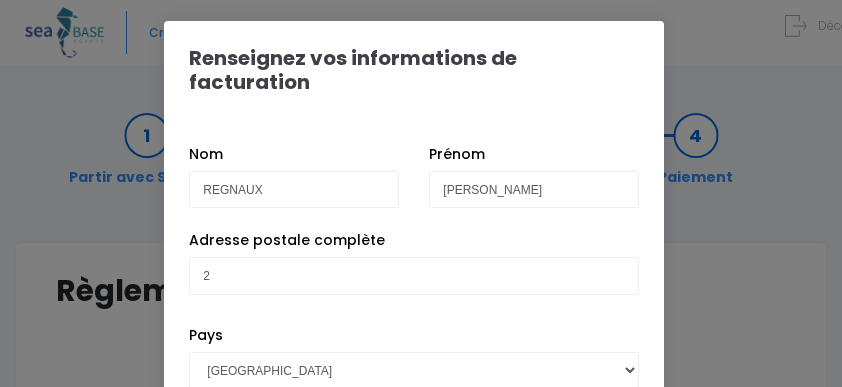 scroll, scrollTop: 0, scrollLeft: 0, axis: both 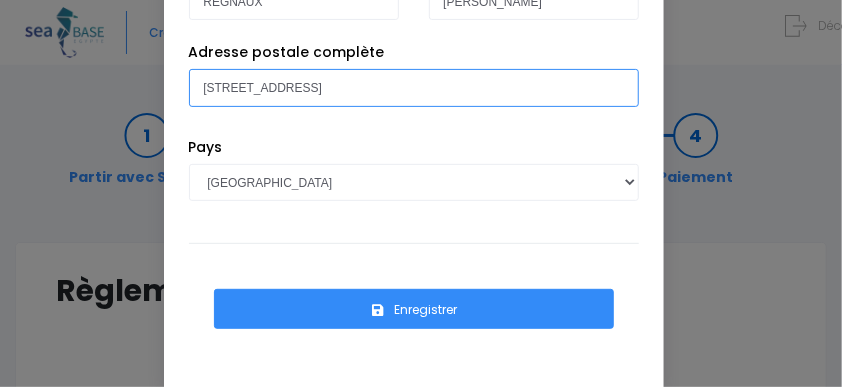 click on "[STREET_ADDRESS]" at bounding box center [414, 87] 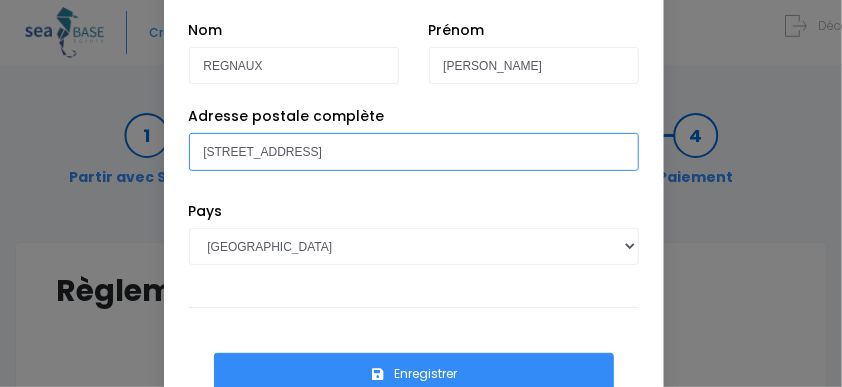 scroll, scrollTop: 188, scrollLeft: 0, axis: vertical 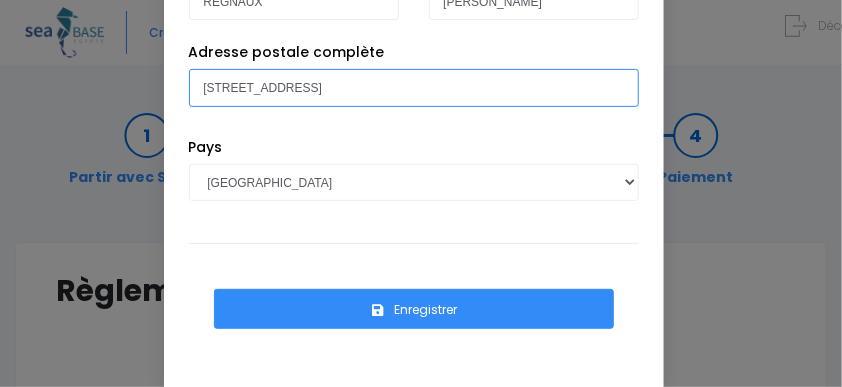 type on "[STREET_ADDRESS]" 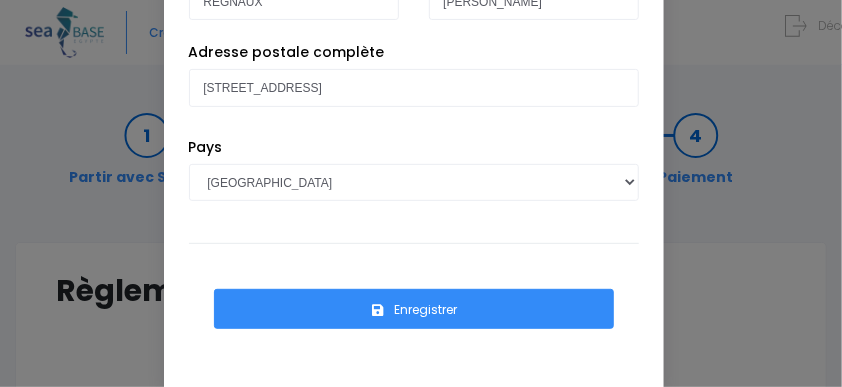 click on "Enregistrer" at bounding box center (414, 309) 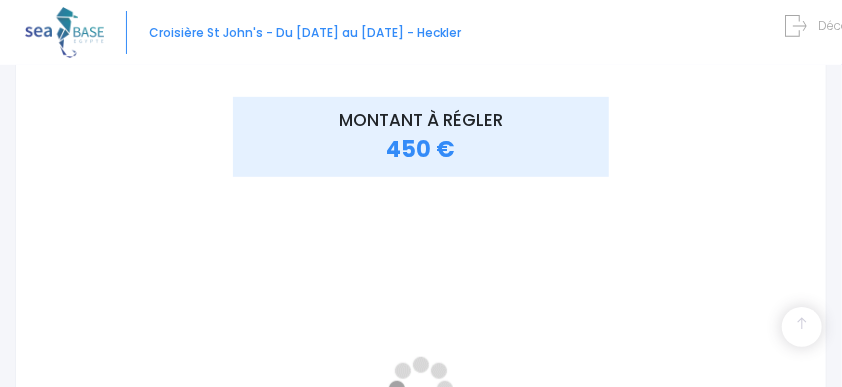 scroll, scrollTop: 400, scrollLeft: 0, axis: vertical 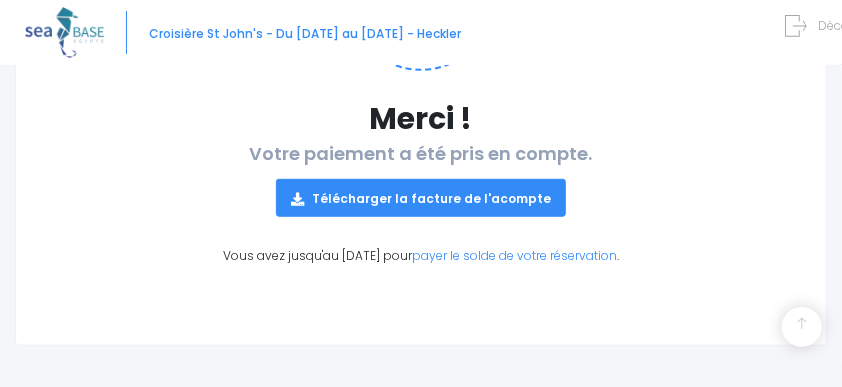 click on "Télécharger la facture de l'acompte" at bounding box center (421, 197) 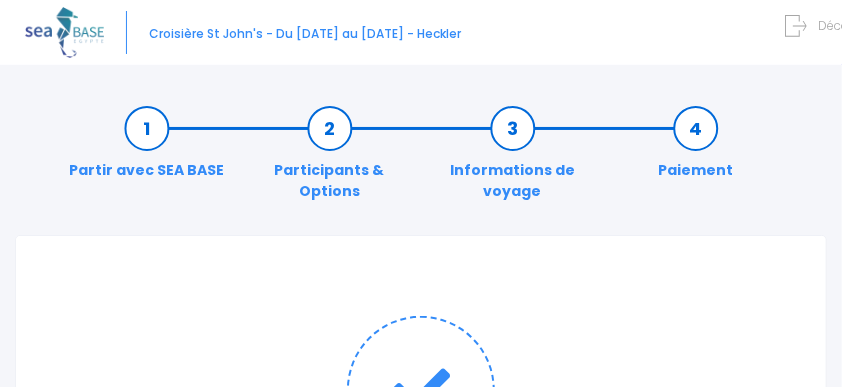 scroll, scrollTop: 0, scrollLeft: 0, axis: both 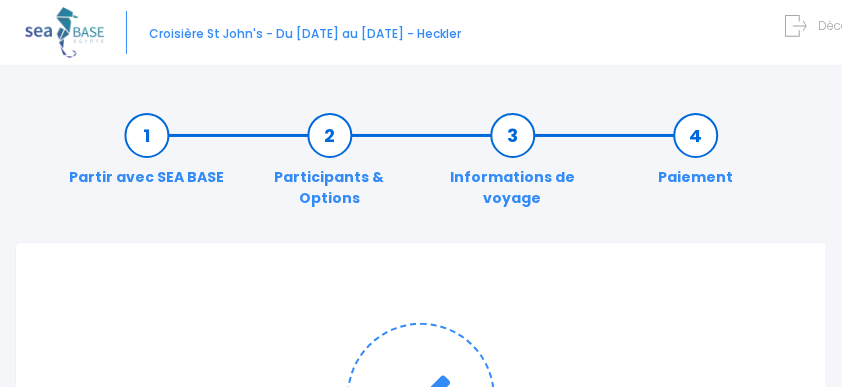click on "Déconnexion" at bounding box center [857, 25] 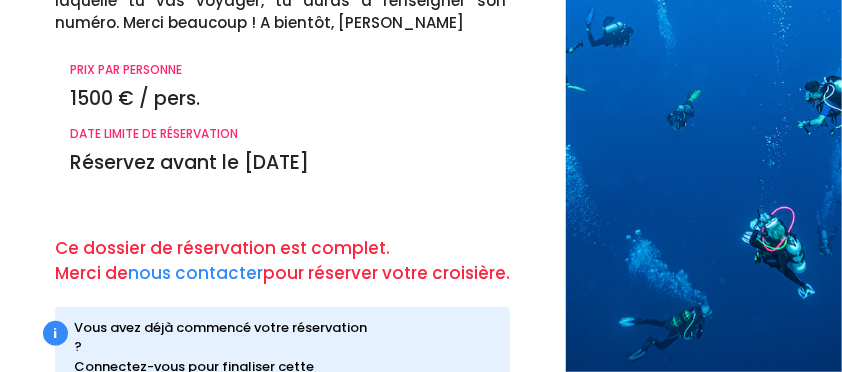 scroll, scrollTop: 300, scrollLeft: 0, axis: vertical 